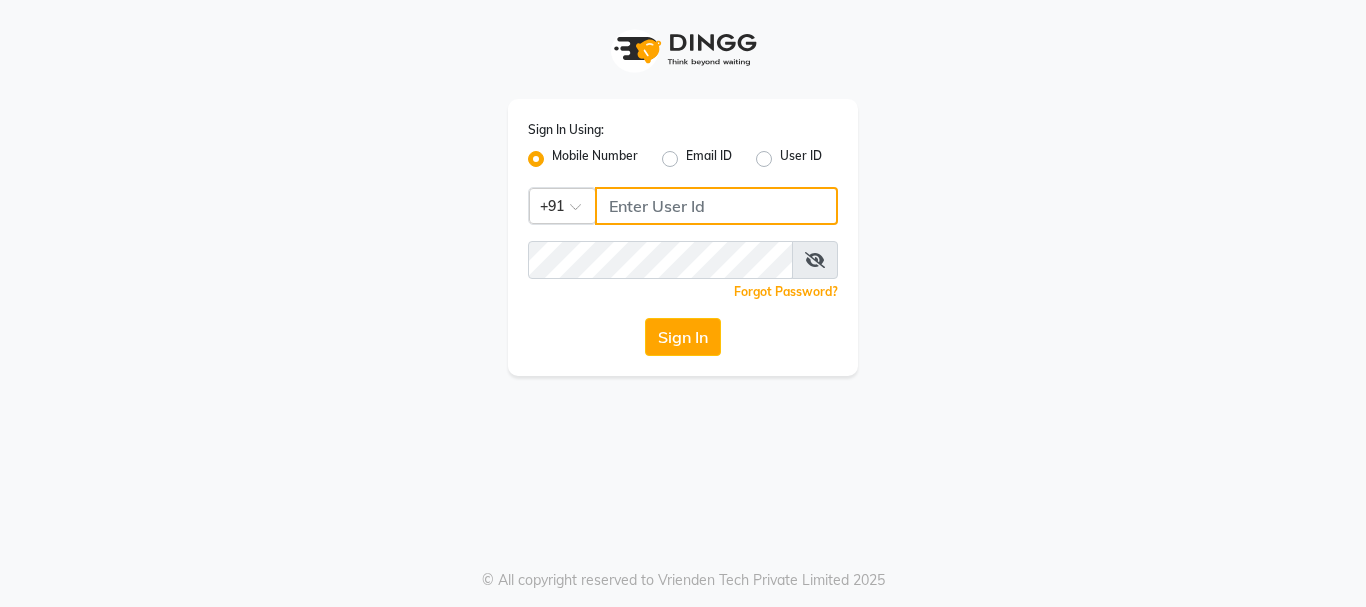 click 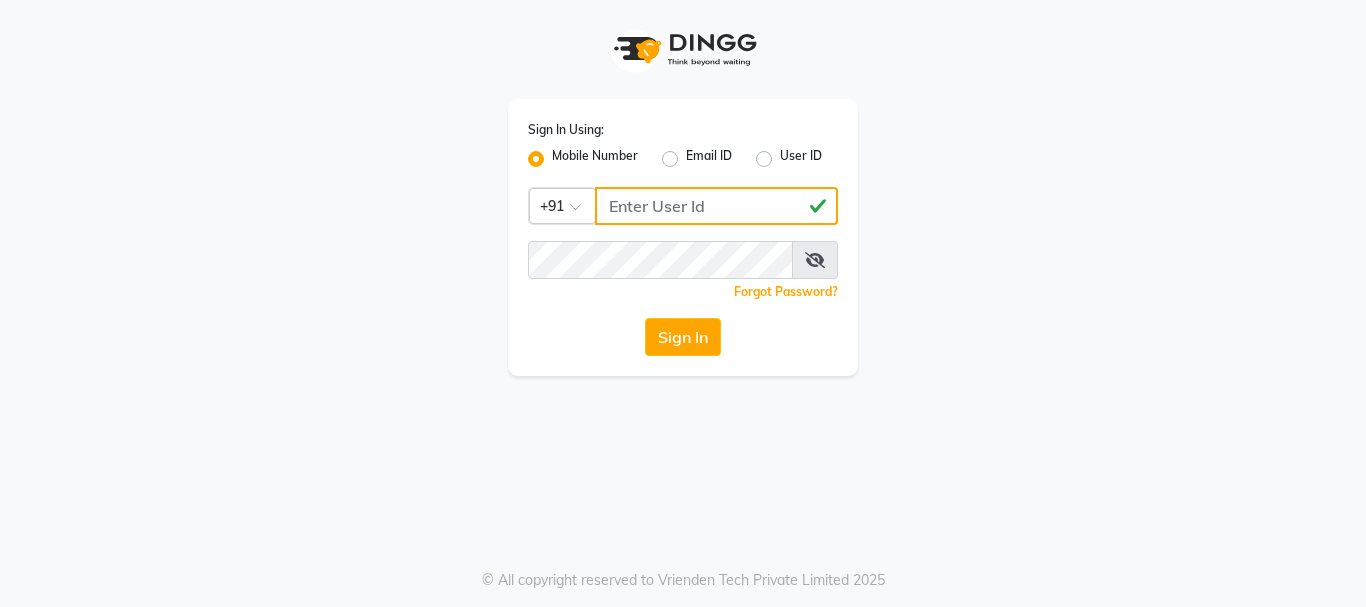 drag, startPoint x: 603, startPoint y: 208, endPoint x: 716, endPoint y: 208, distance: 113 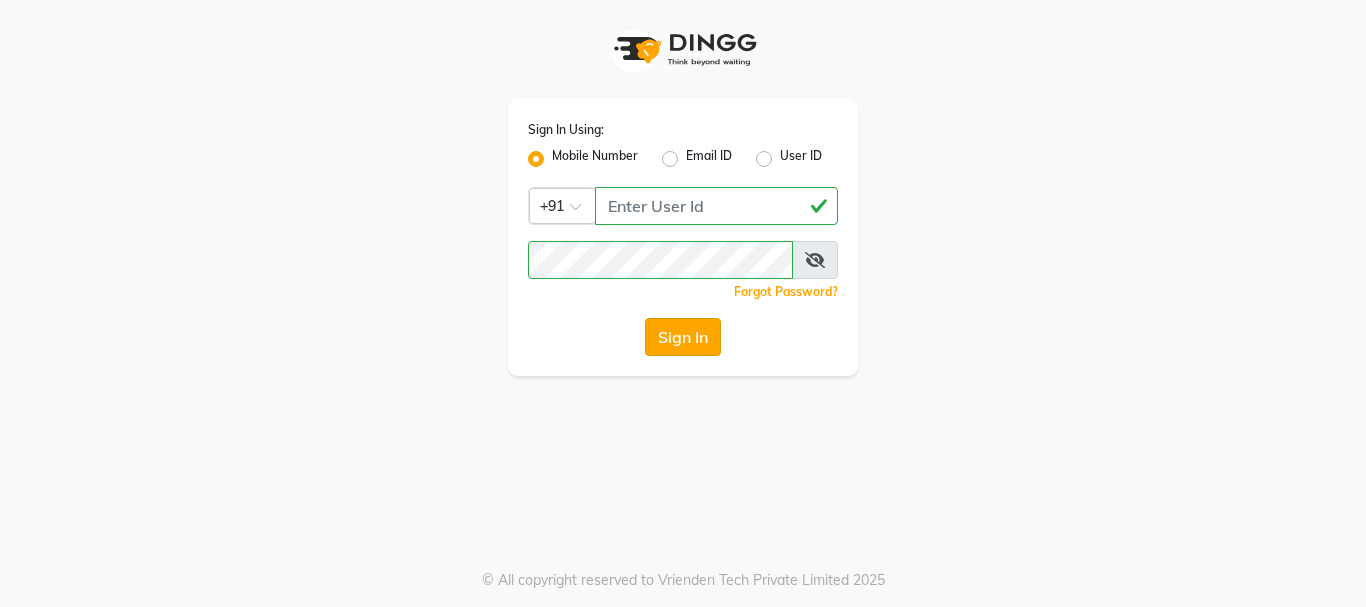 click on "Sign In" 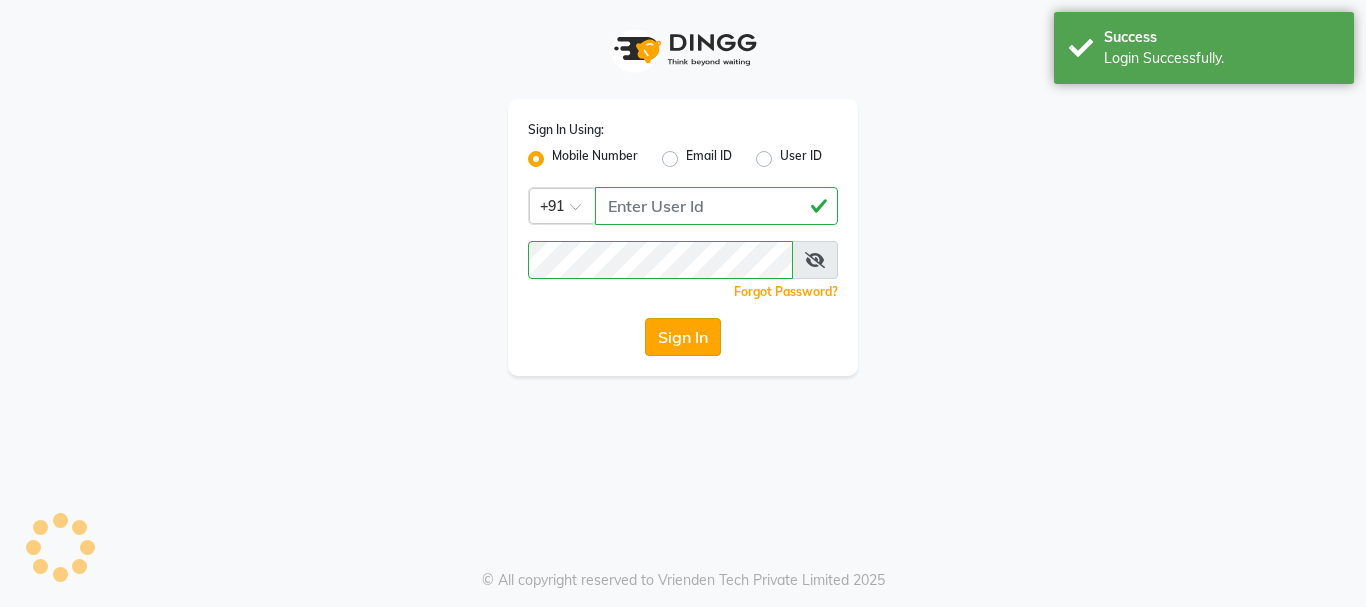 select on "6352" 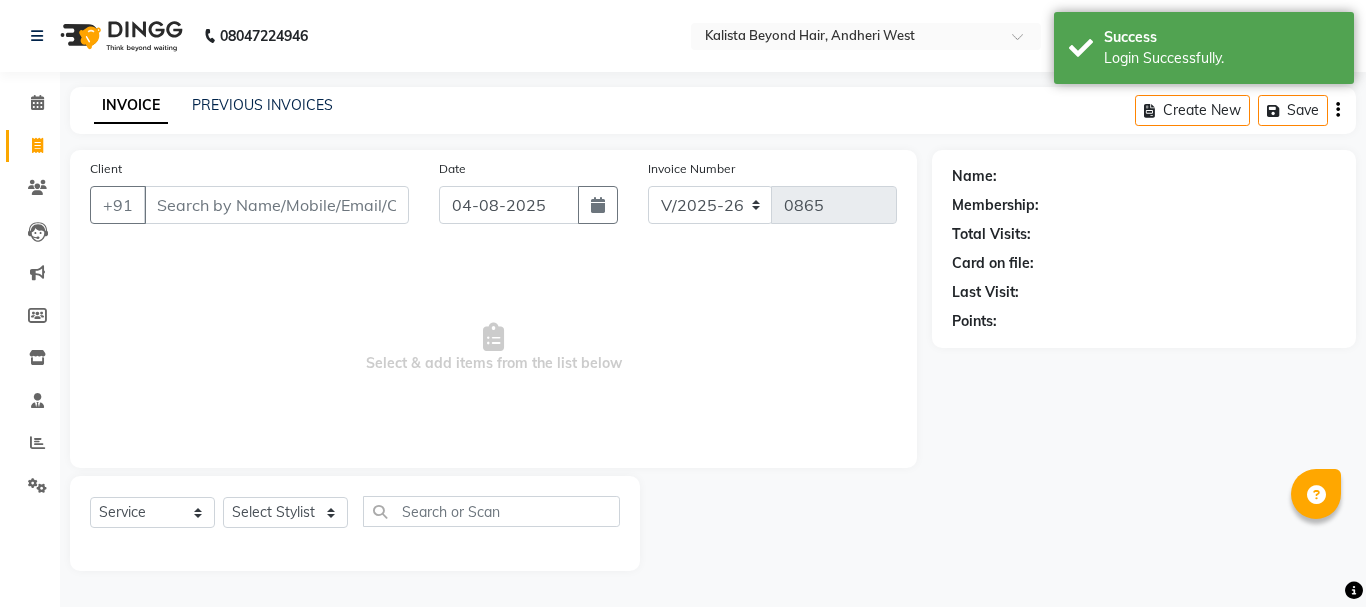 select on "48071" 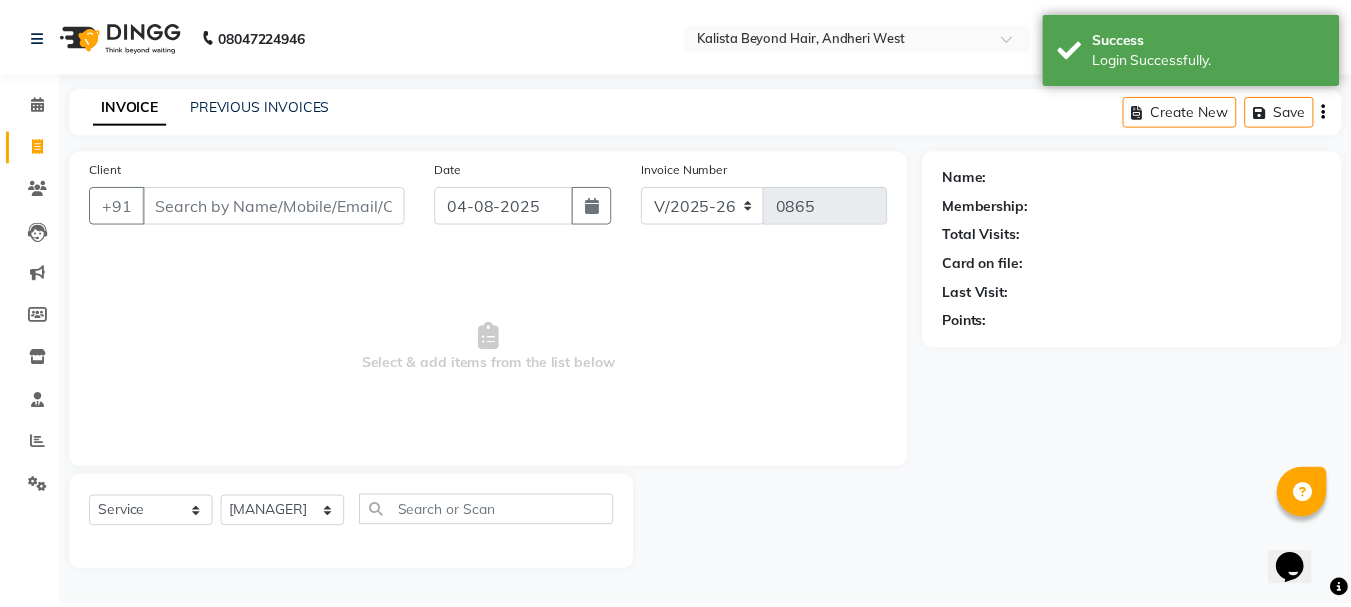 scroll, scrollTop: 0, scrollLeft: 0, axis: both 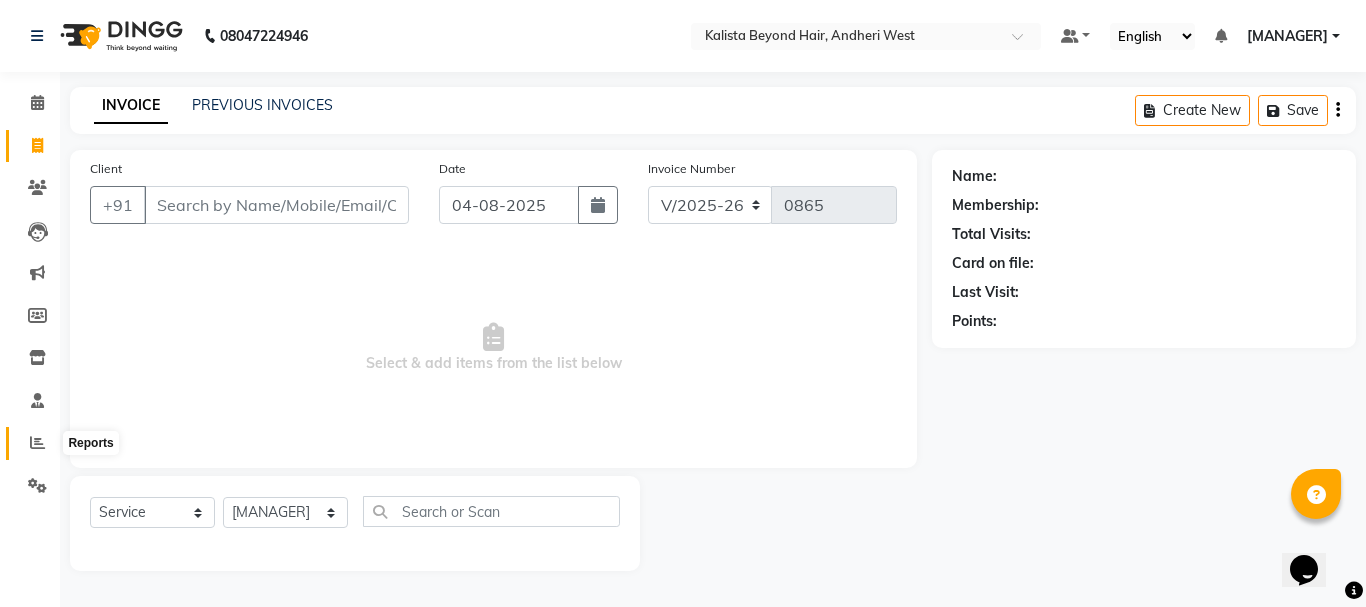 click 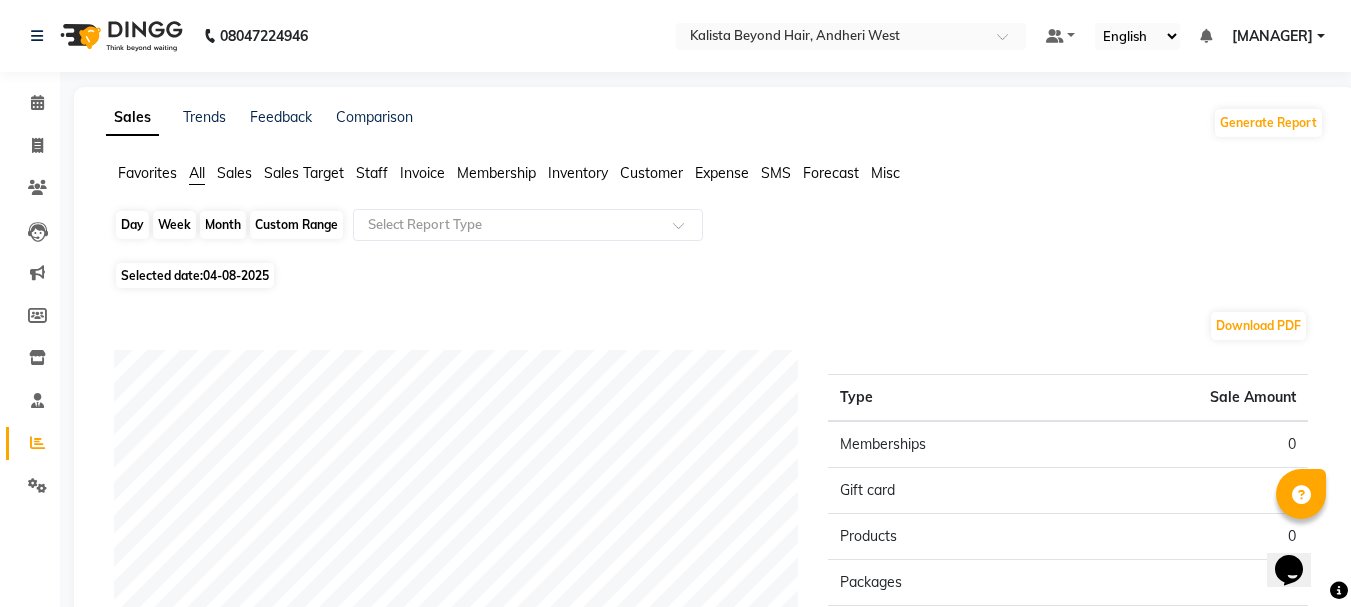 click on "Day" 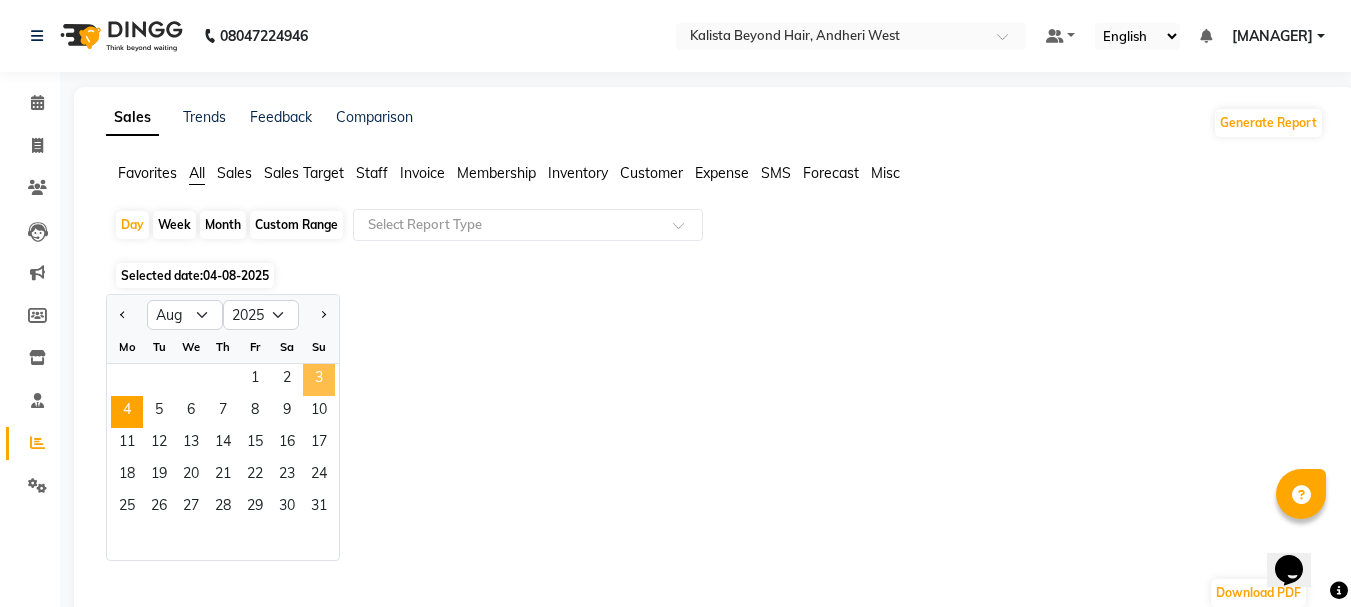 click on "3" 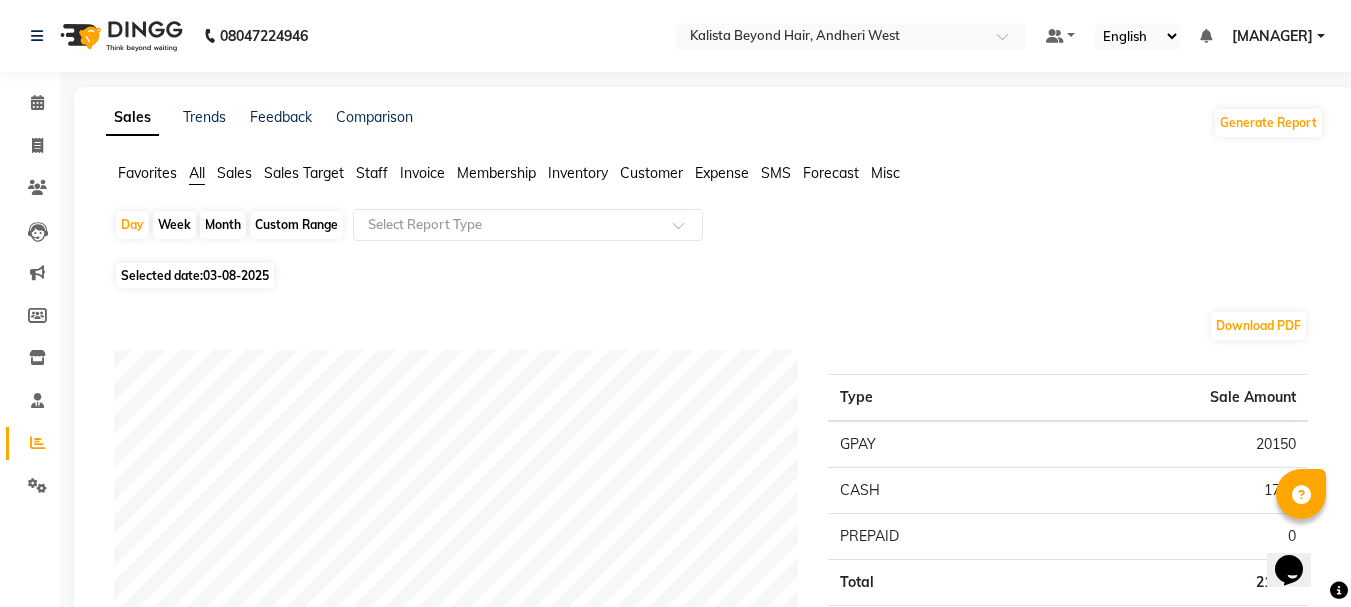 click on "Staff" 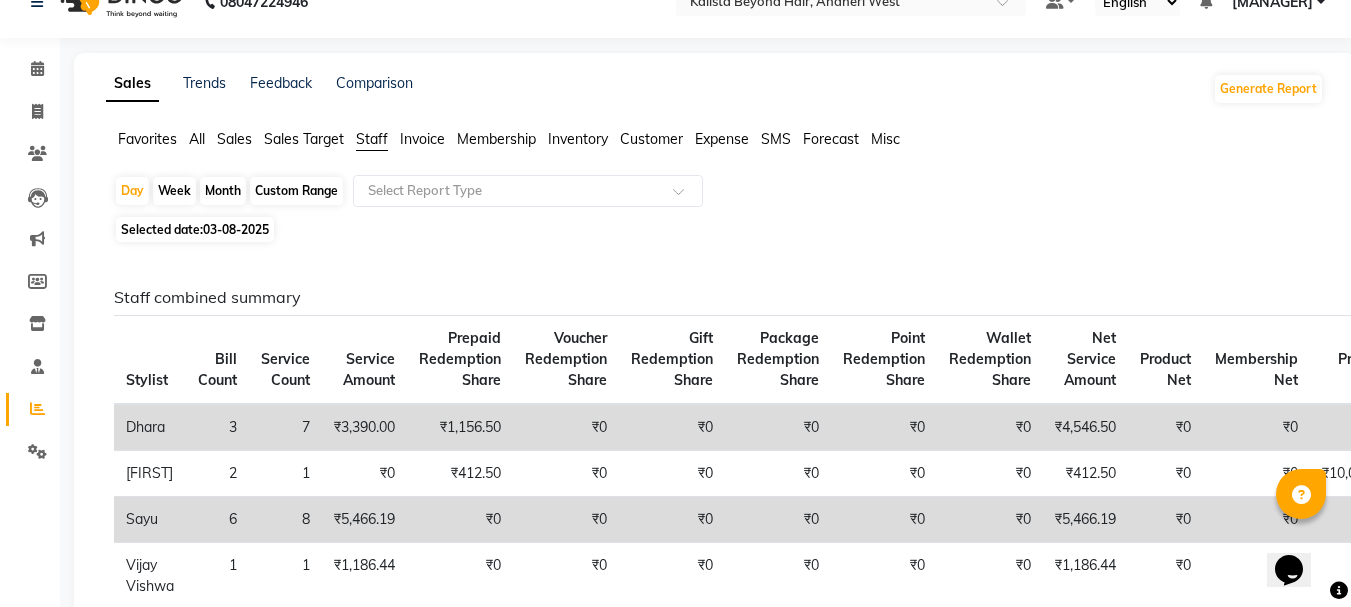 scroll, scrollTop: 0, scrollLeft: 0, axis: both 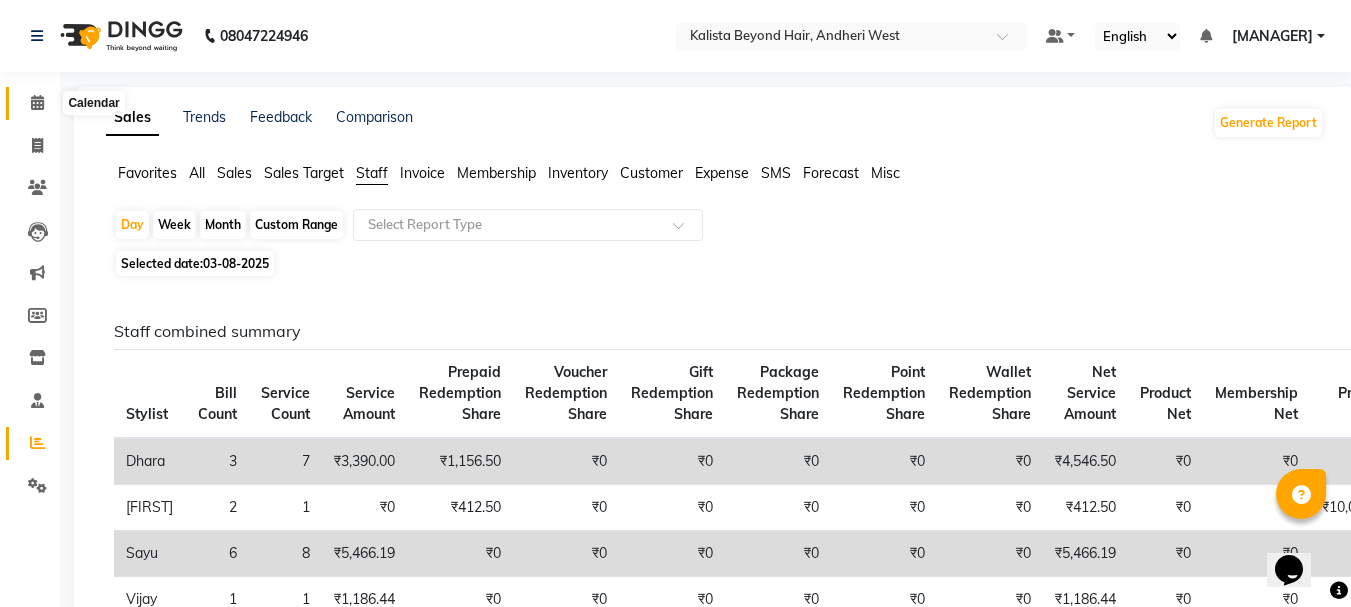 click 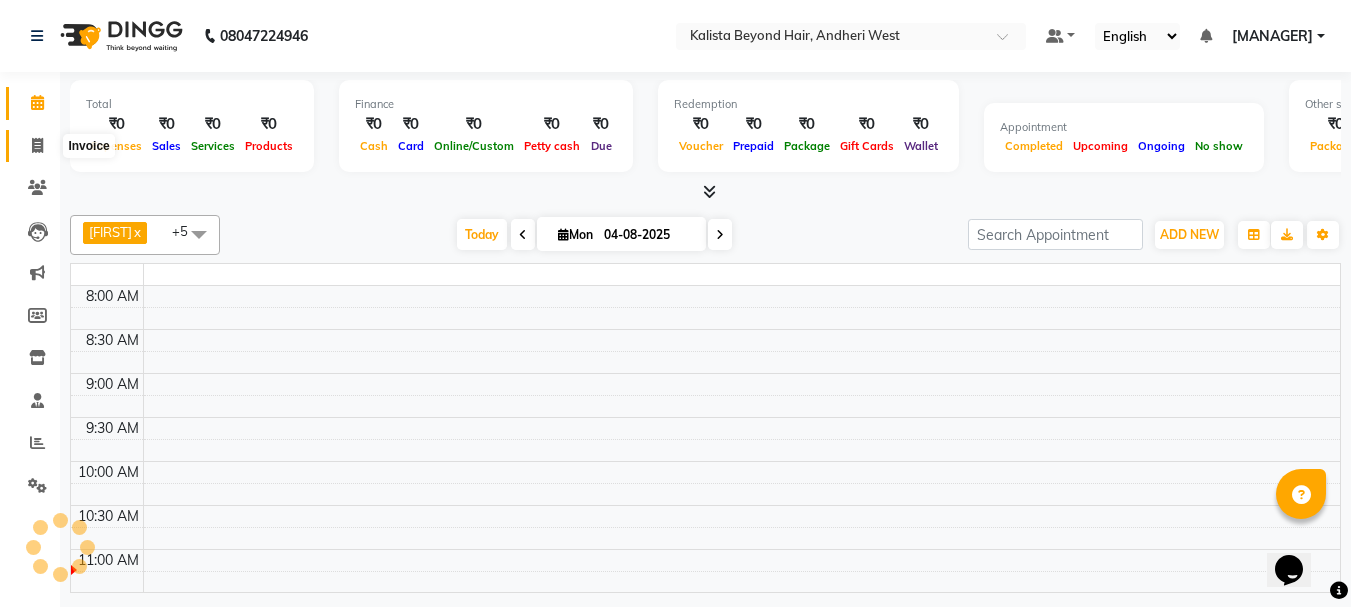 click 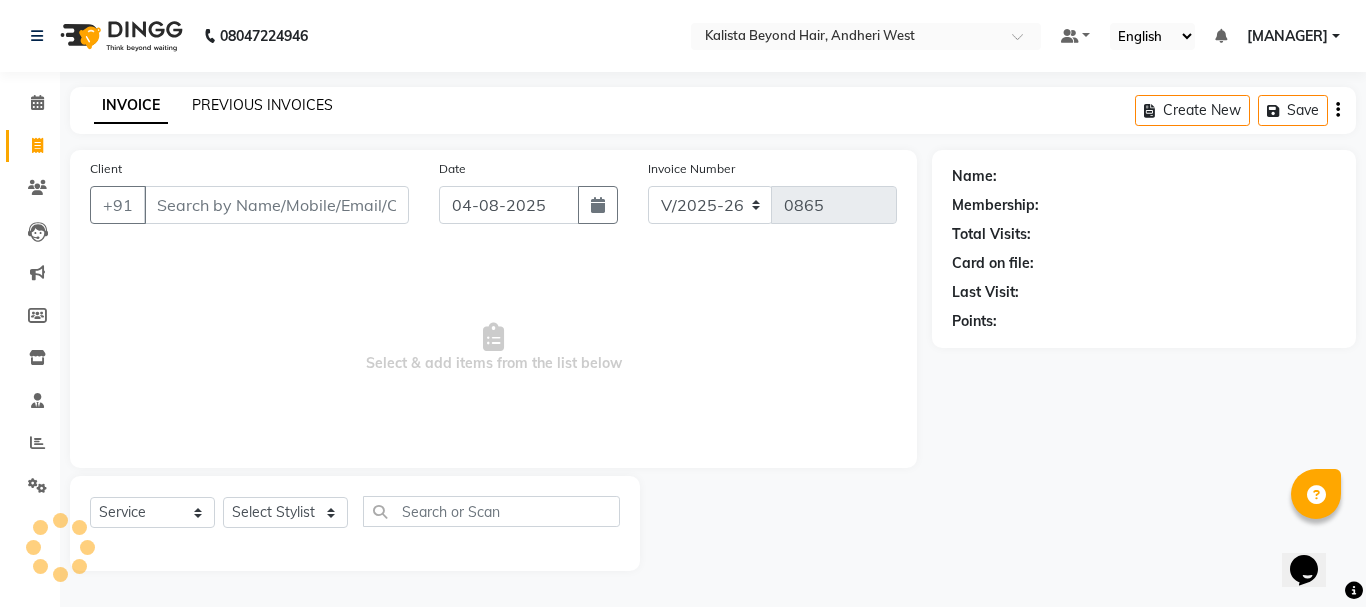 click on "PREVIOUS INVOICES" 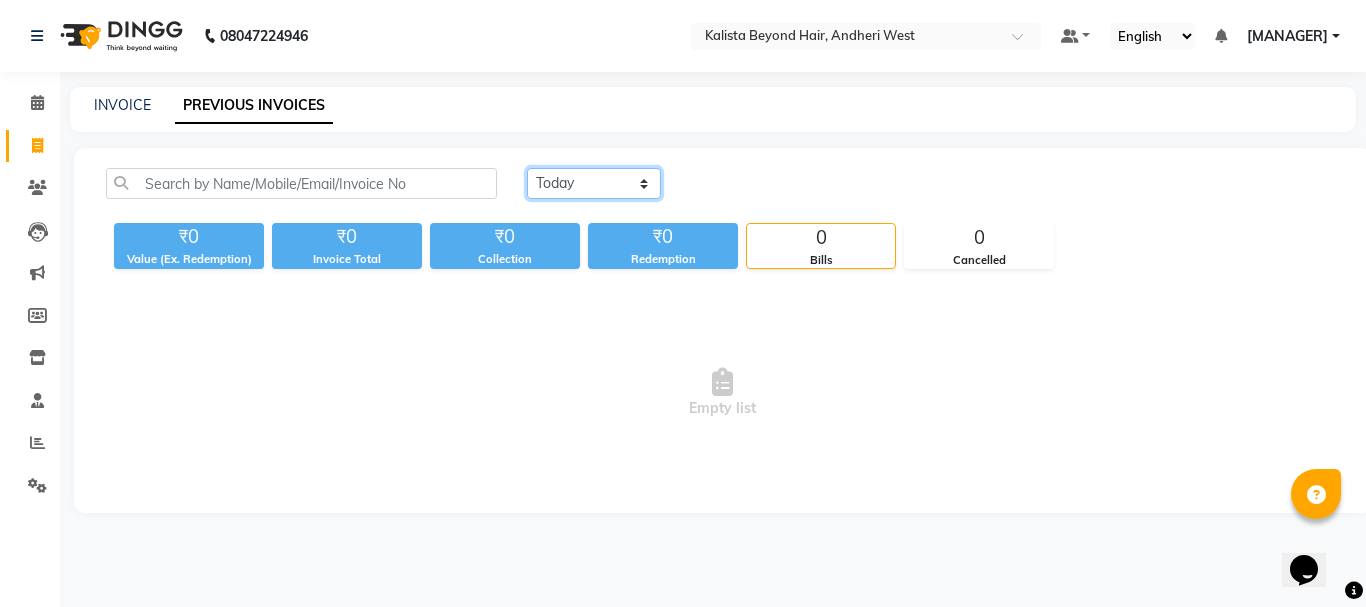 click on "Today Yesterday Custom Range" 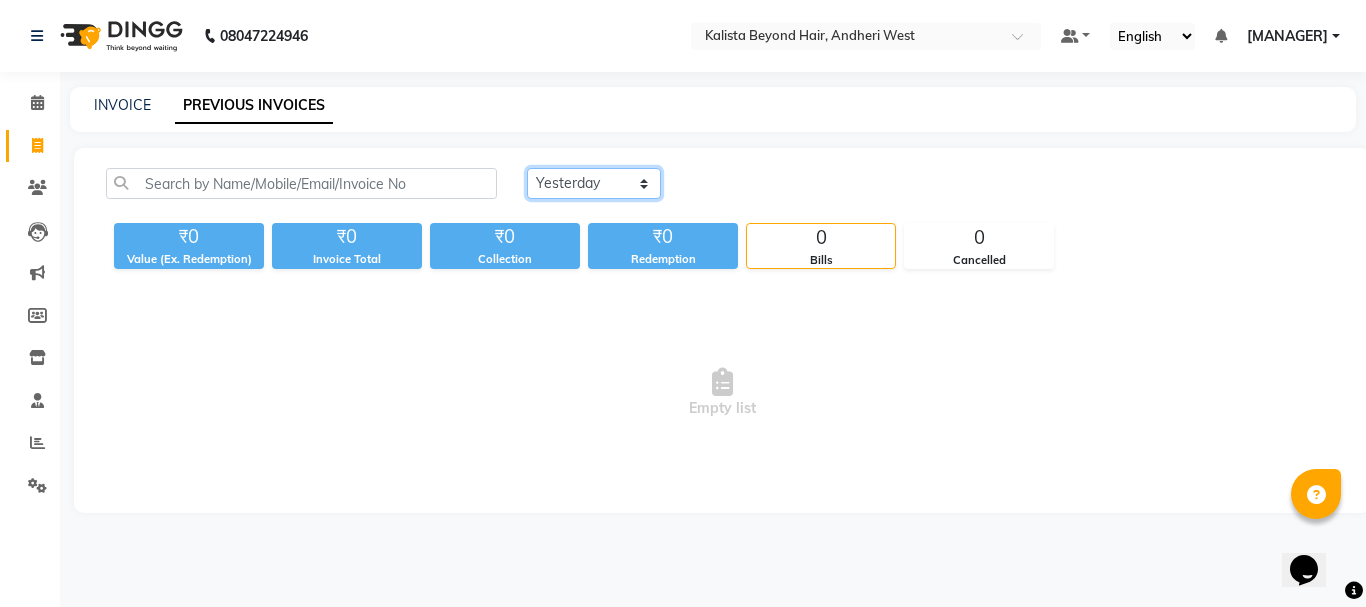 click on "Today Yesterday Custom Range" 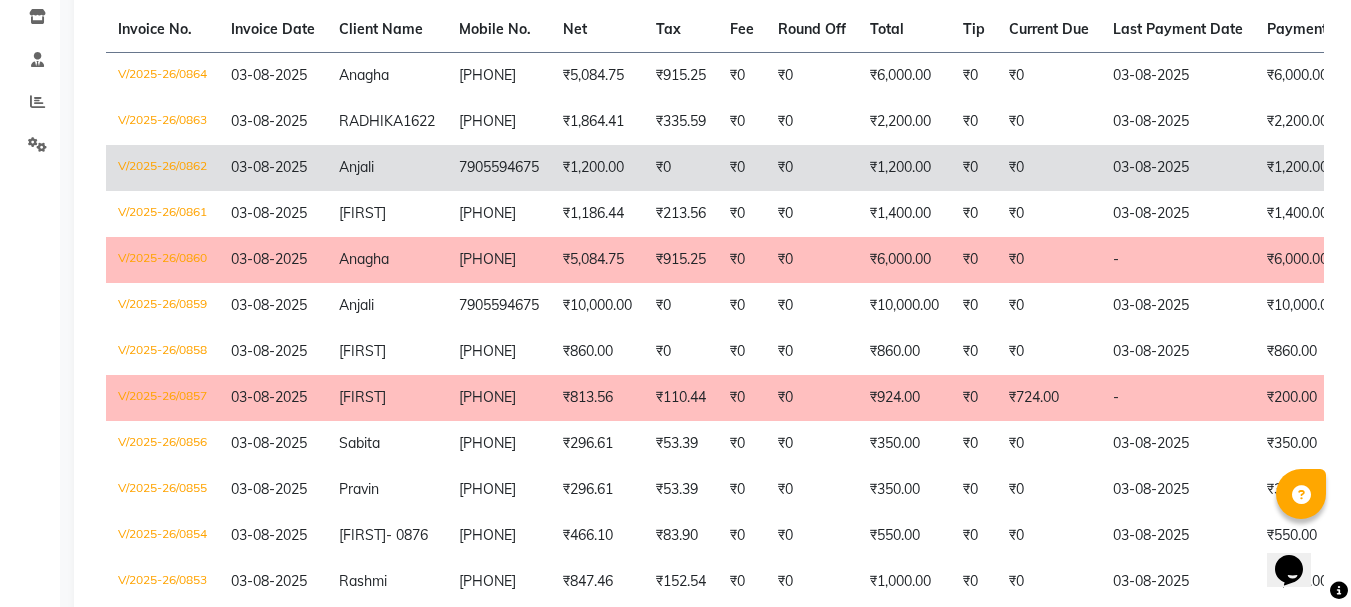 scroll, scrollTop: 303, scrollLeft: 0, axis: vertical 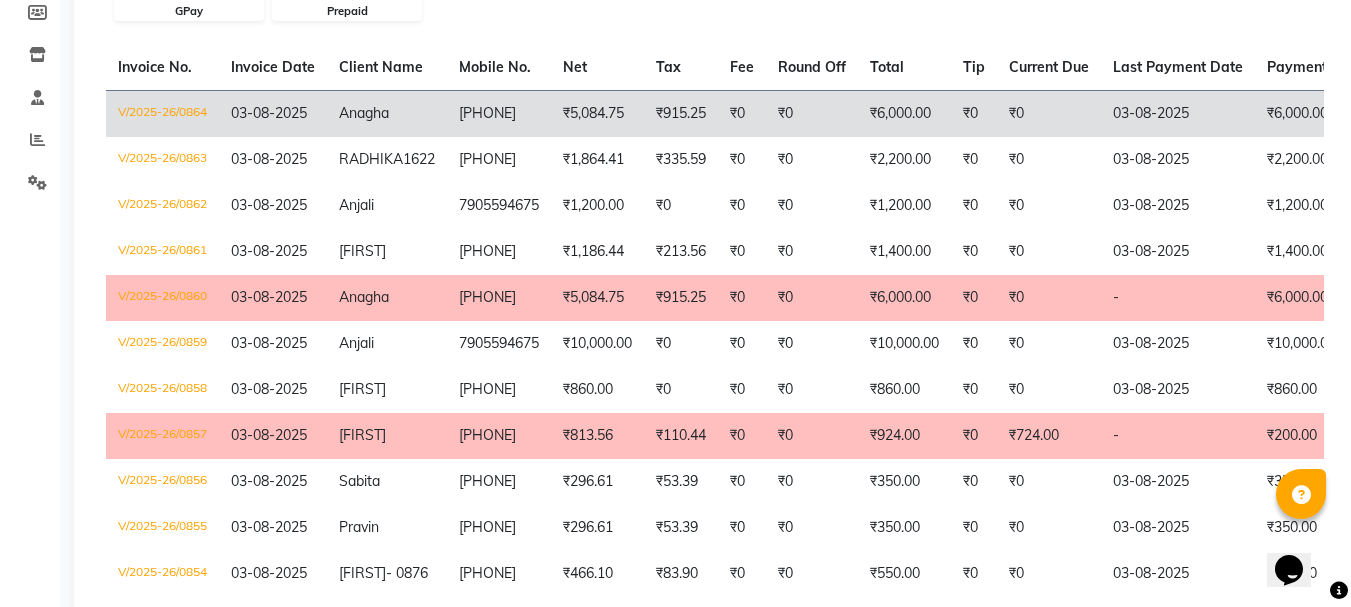 click on "₹5,084.75" 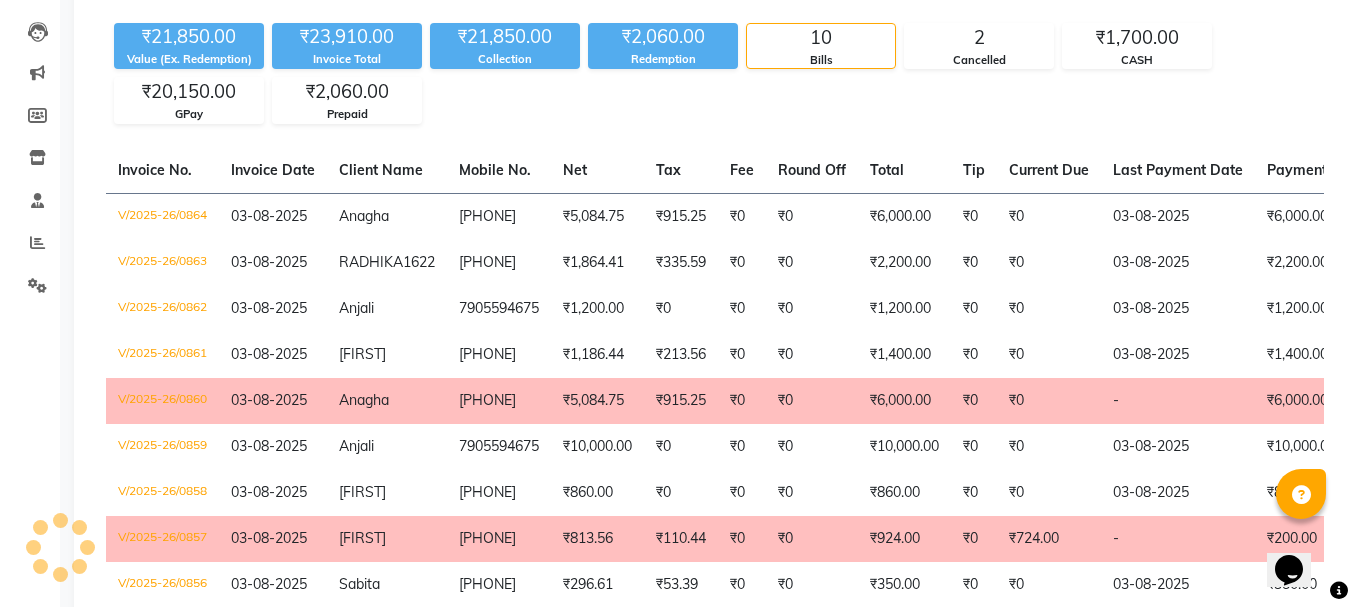 scroll, scrollTop: 300, scrollLeft: 0, axis: vertical 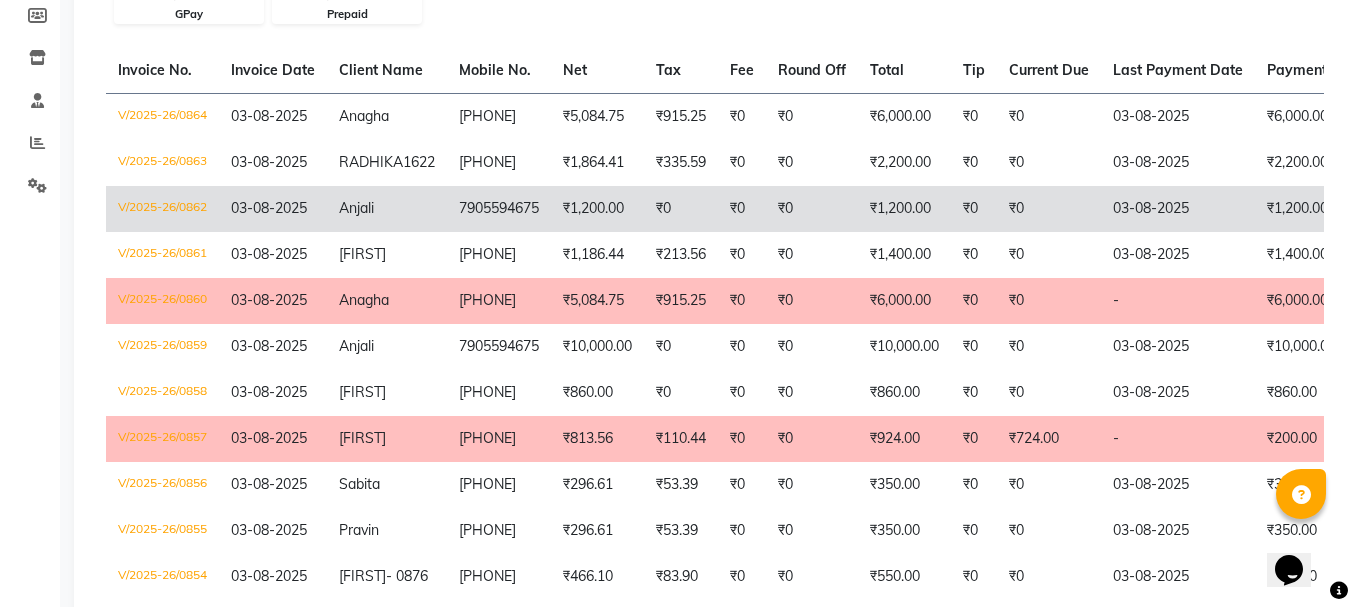 click on "7905594675" 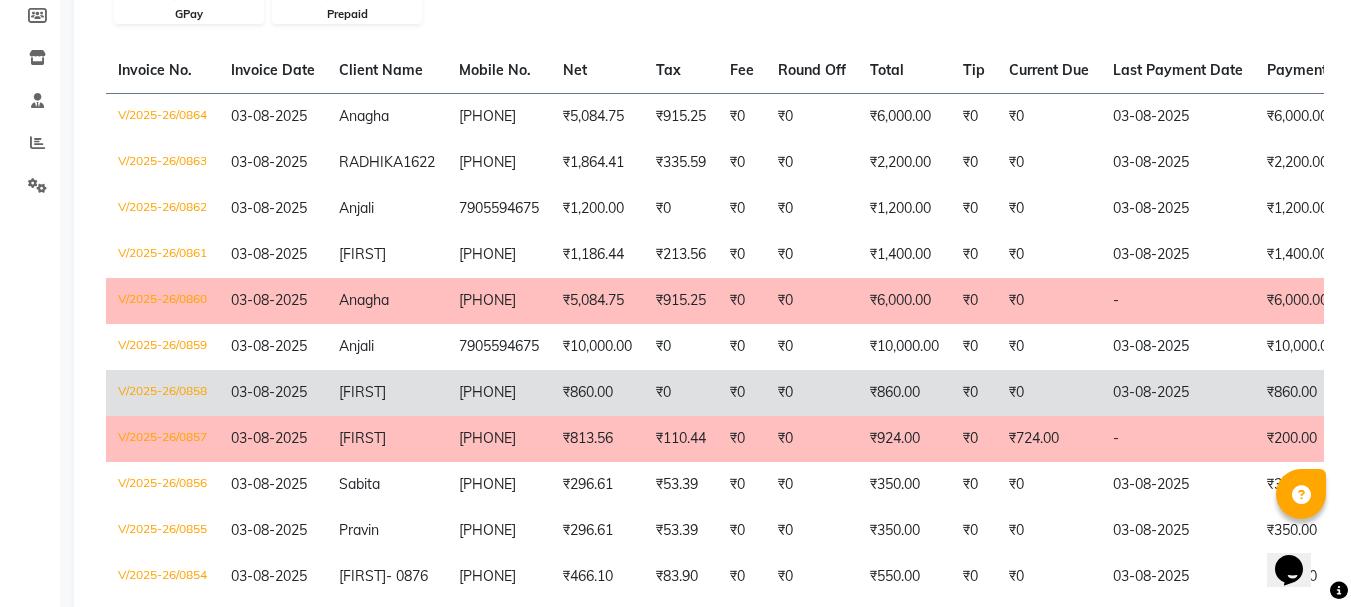 click on "₹860.00" 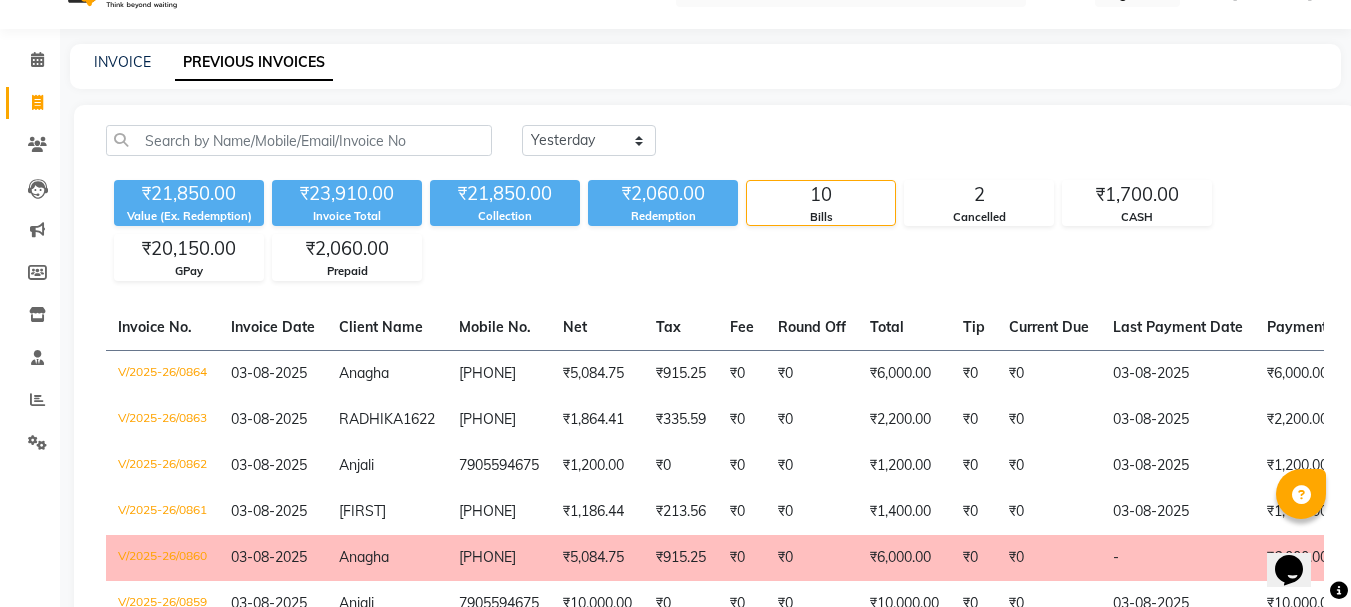 scroll, scrollTop: 0, scrollLeft: 0, axis: both 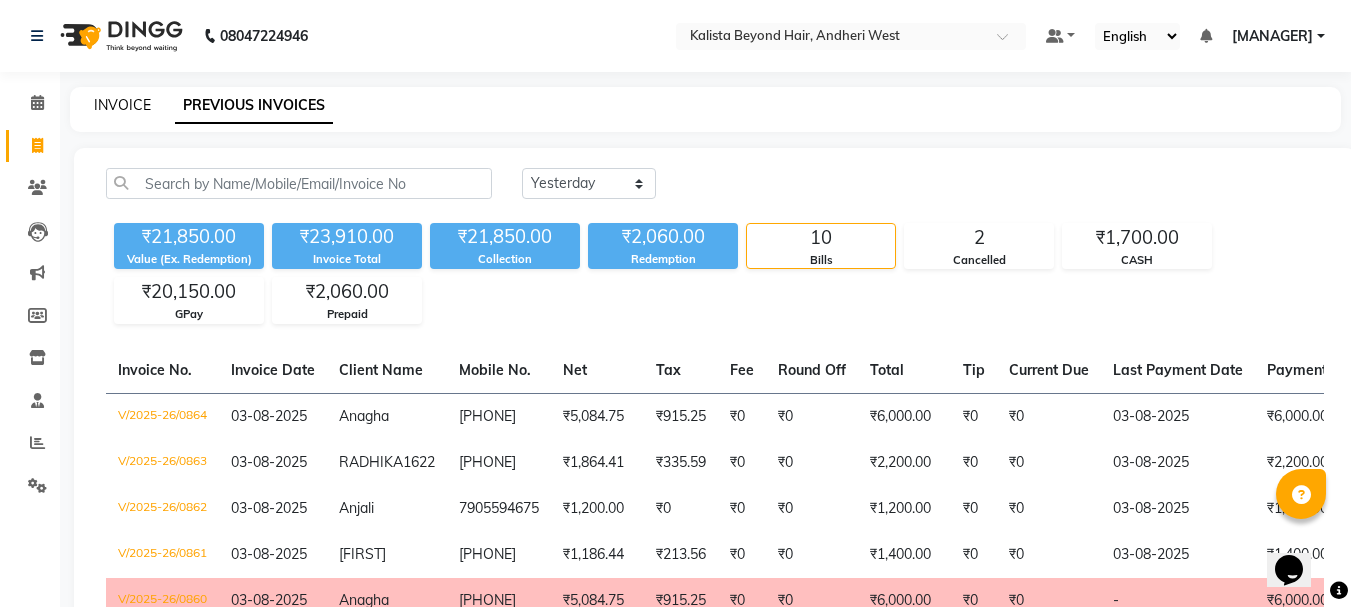 click on "INVOICE" 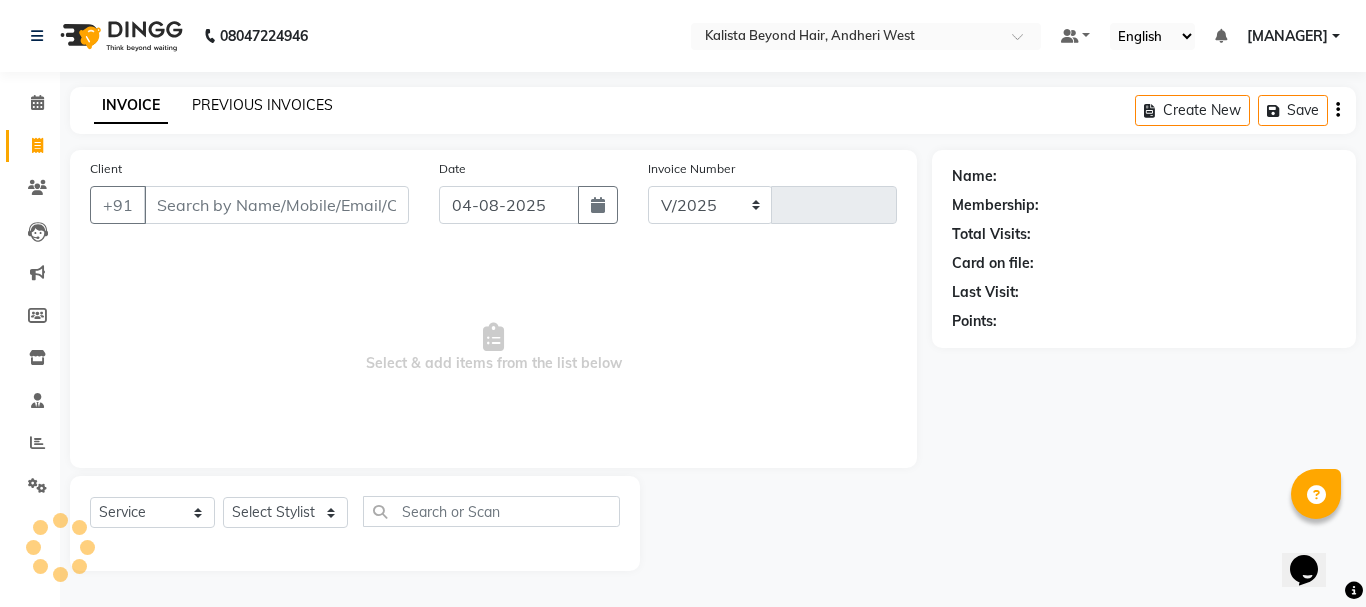 select on "6352" 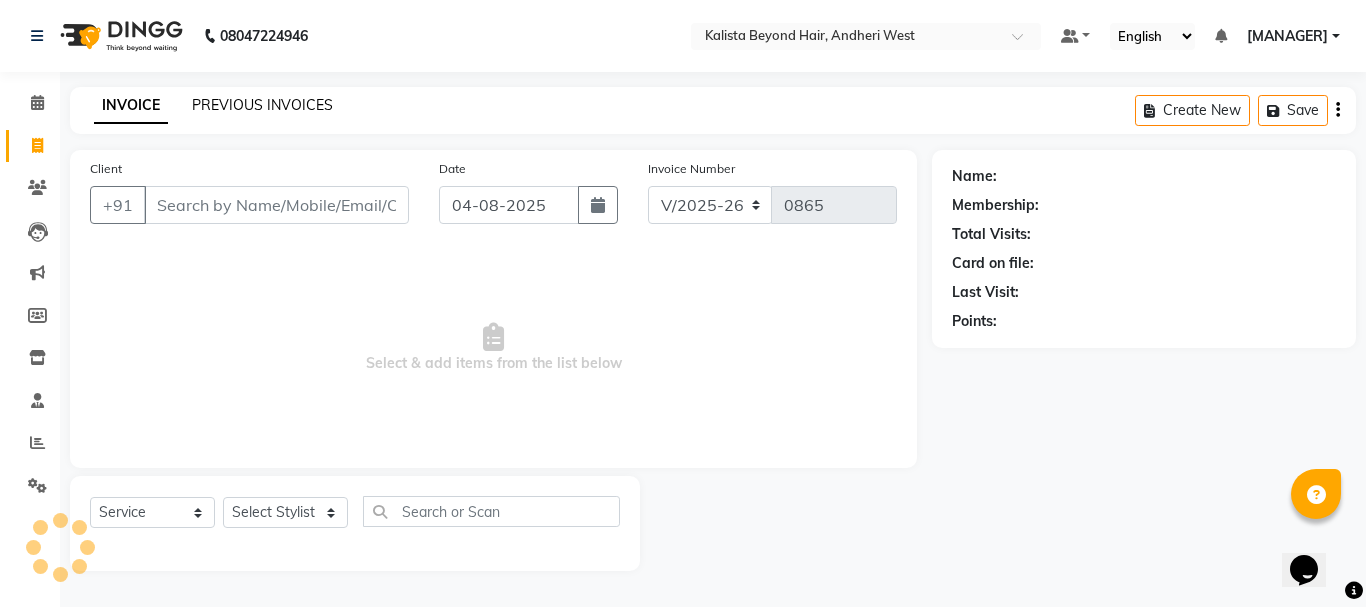 click on "PREVIOUS INVOICES" 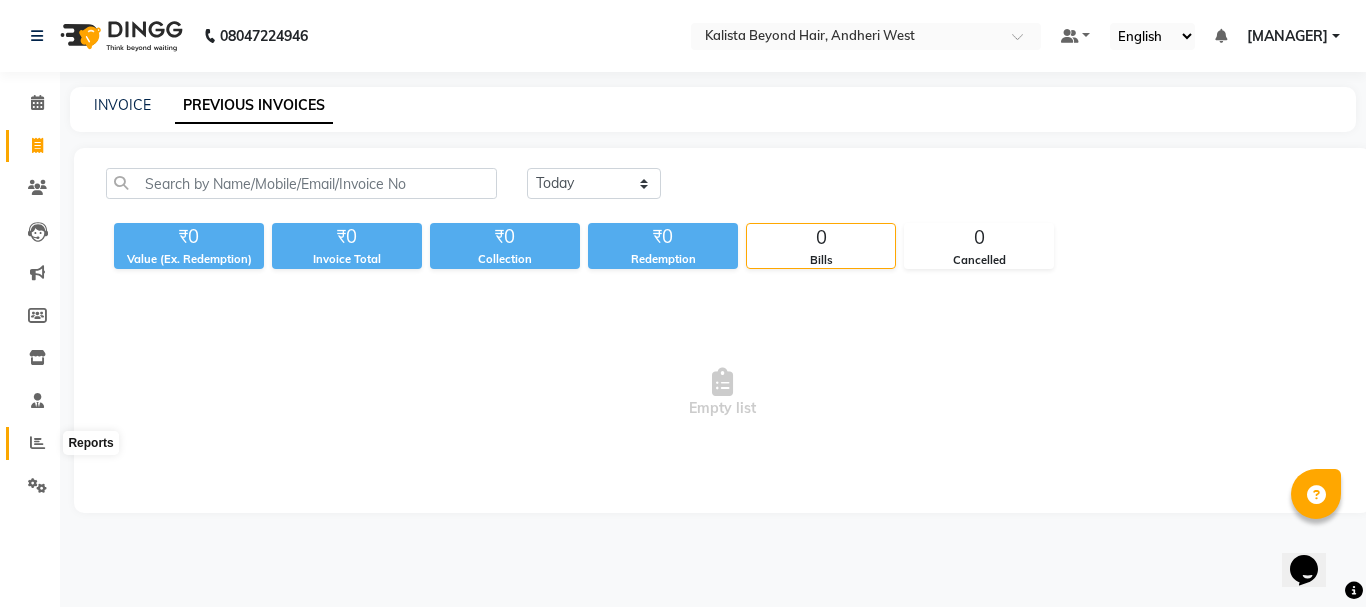 click 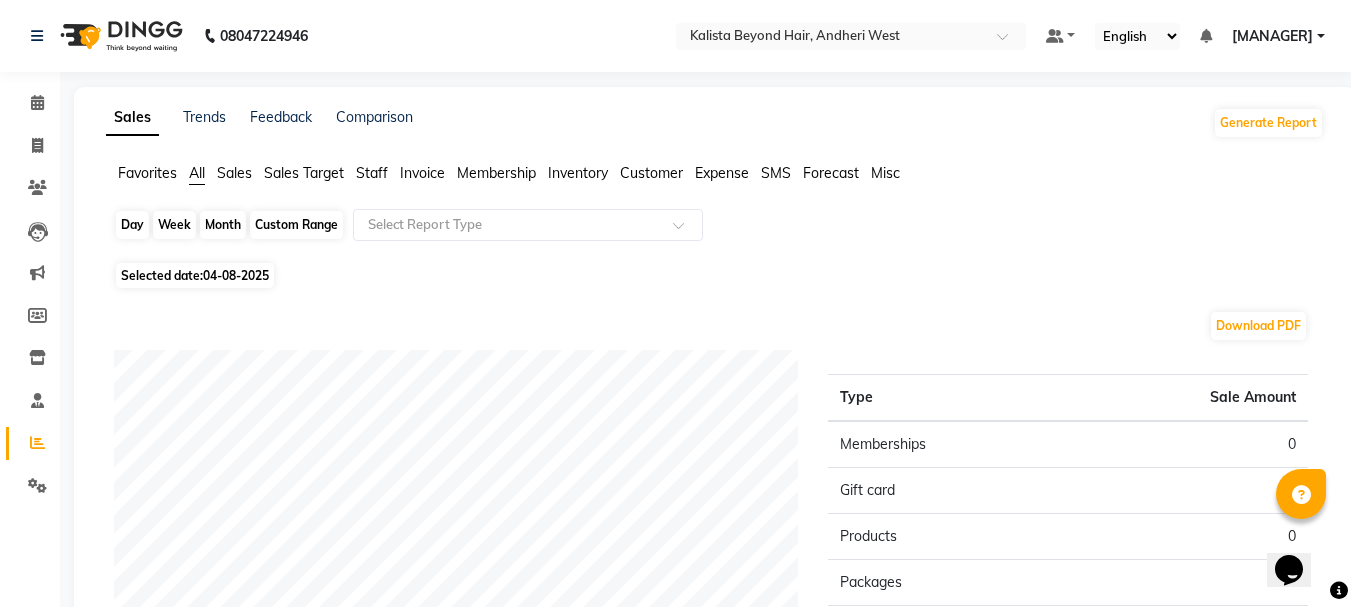 click on "Day" 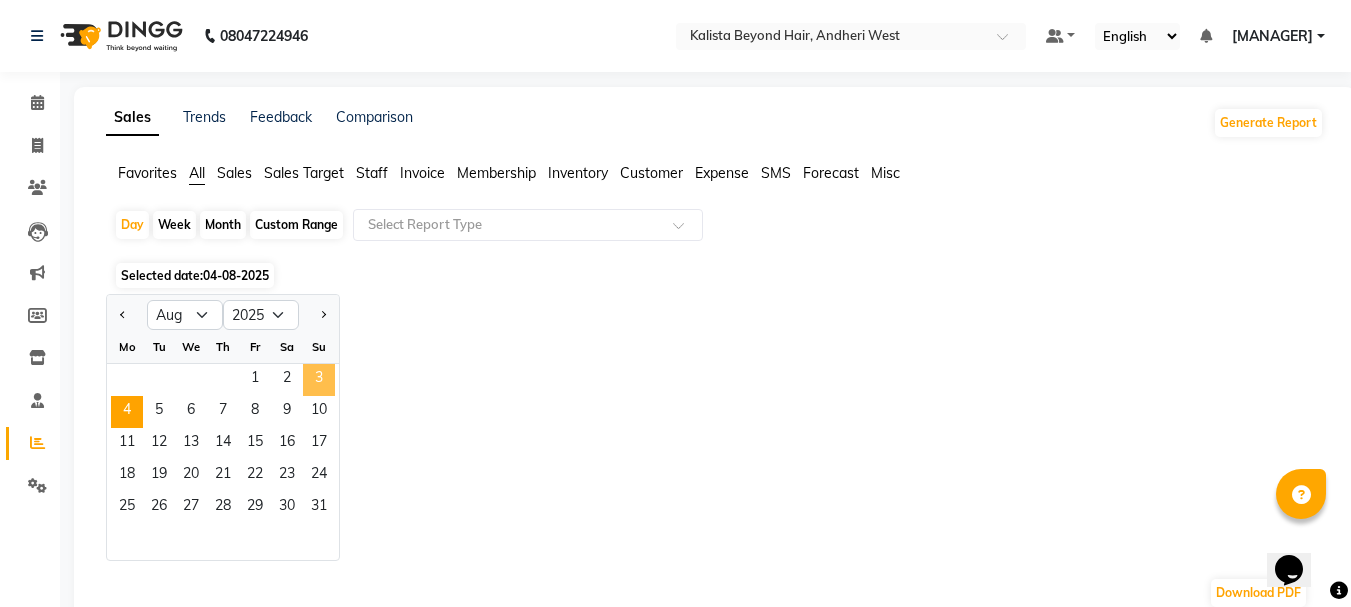 click on "3" 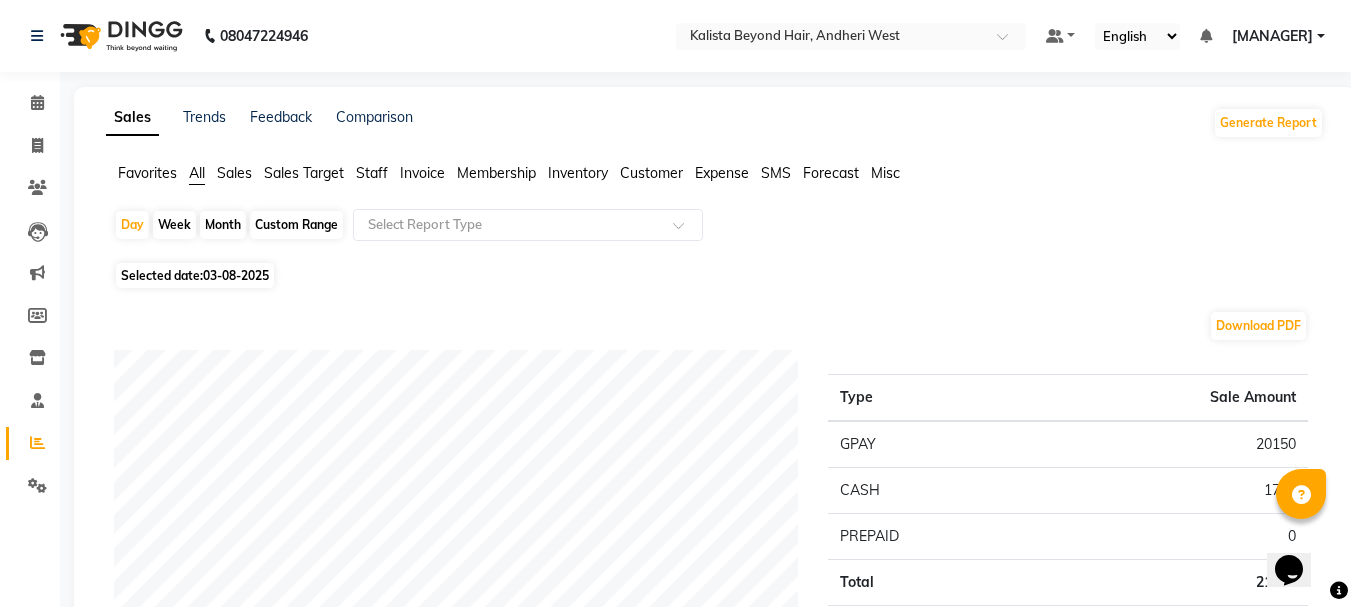 click on "Staff" 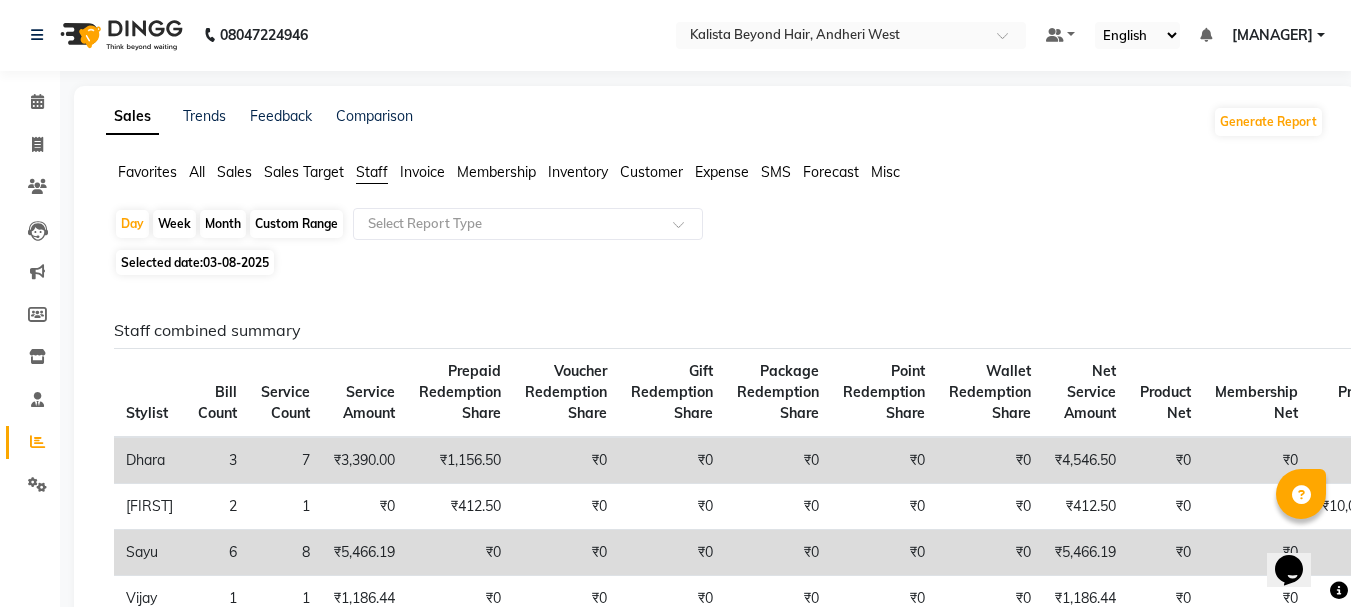 scroll, scrollTop: 0, scrollLeft: 0, axis: both 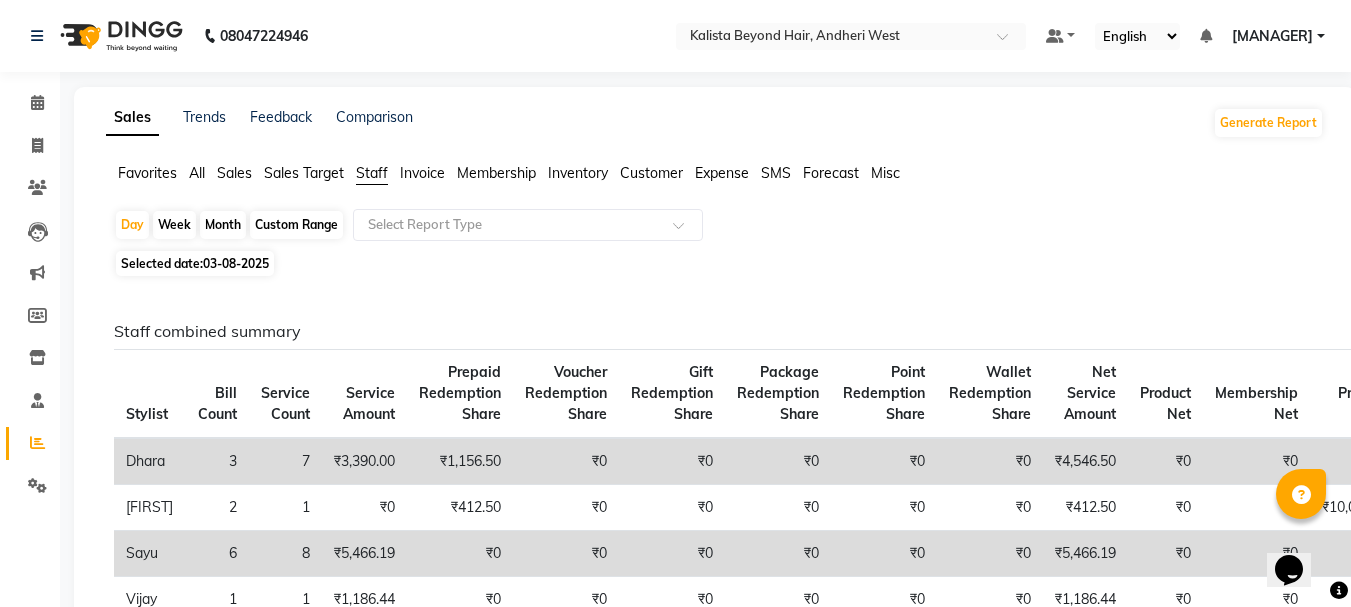 click on "Month" 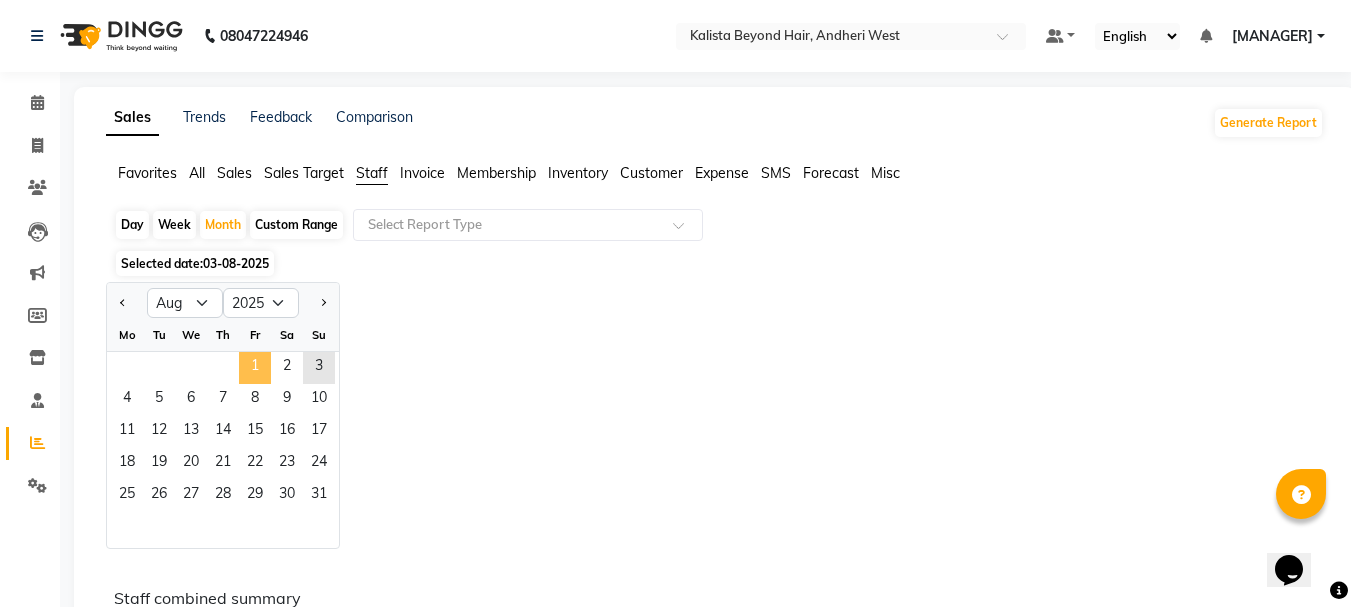 click on "1" 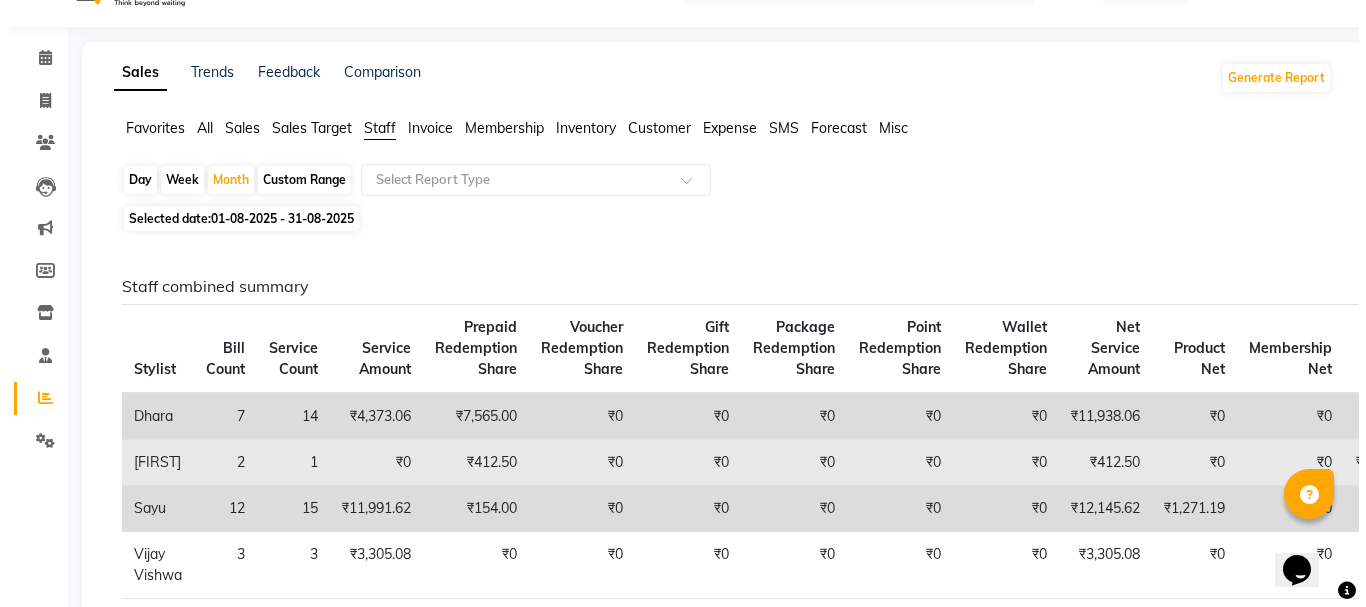 scroll, scrollTop: 0, scrollLeft: 0, axis: both 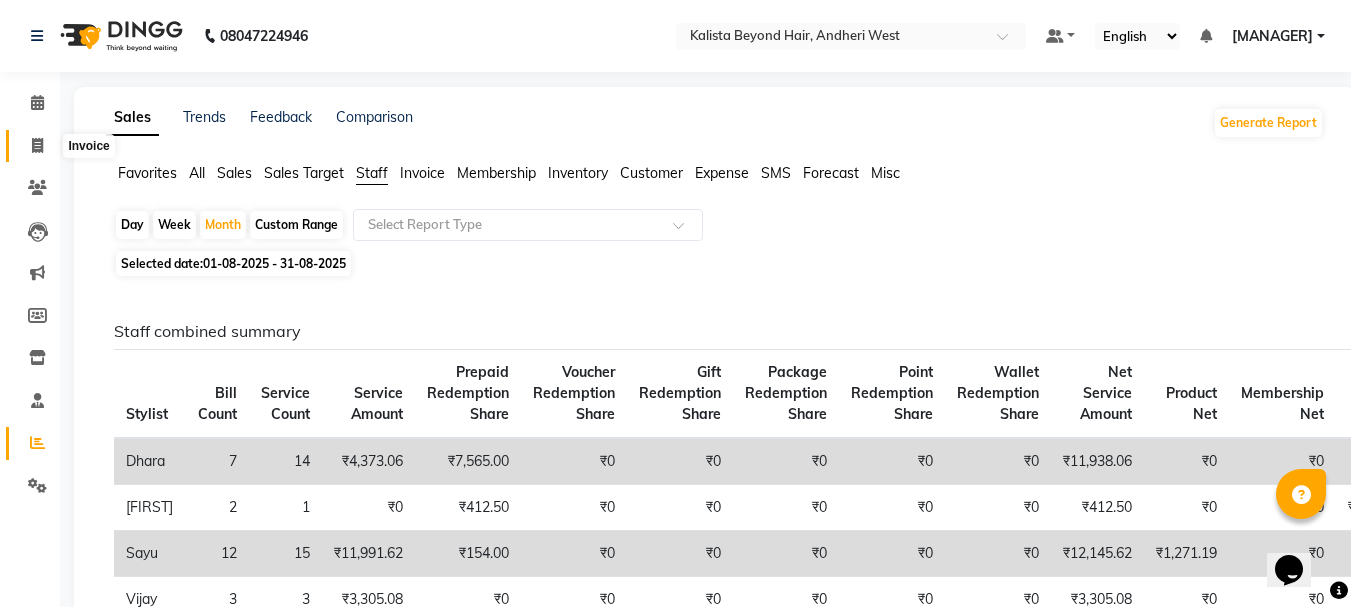click 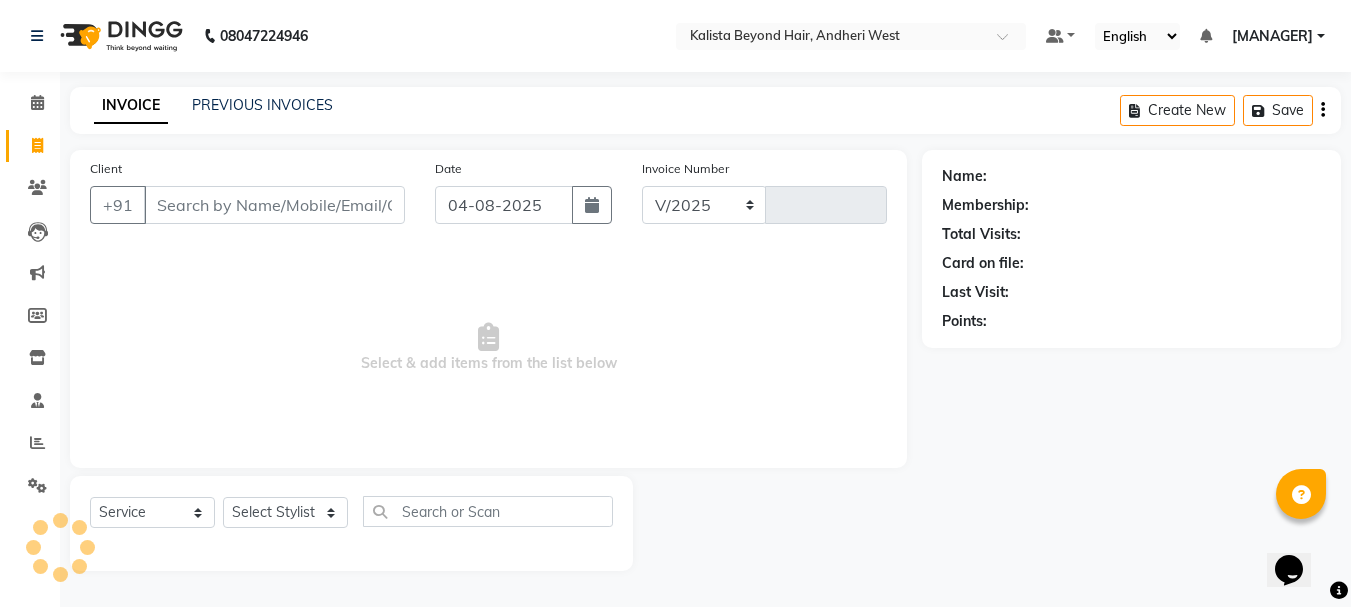 select on "6352" 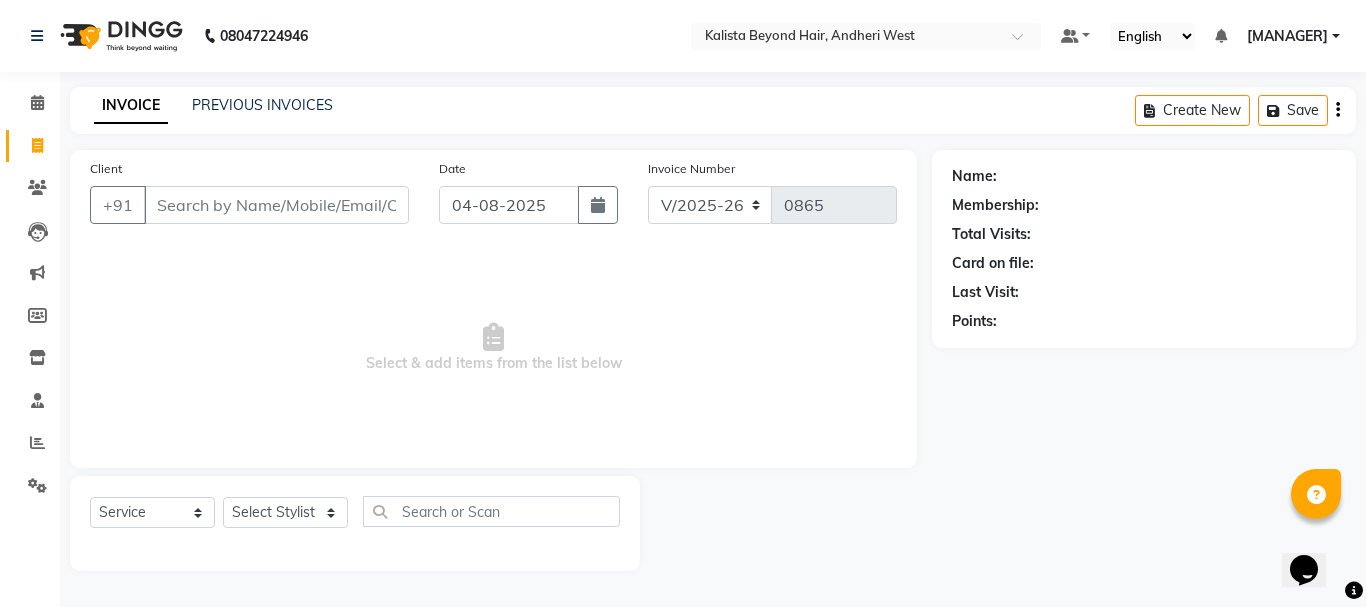 select on "48071" 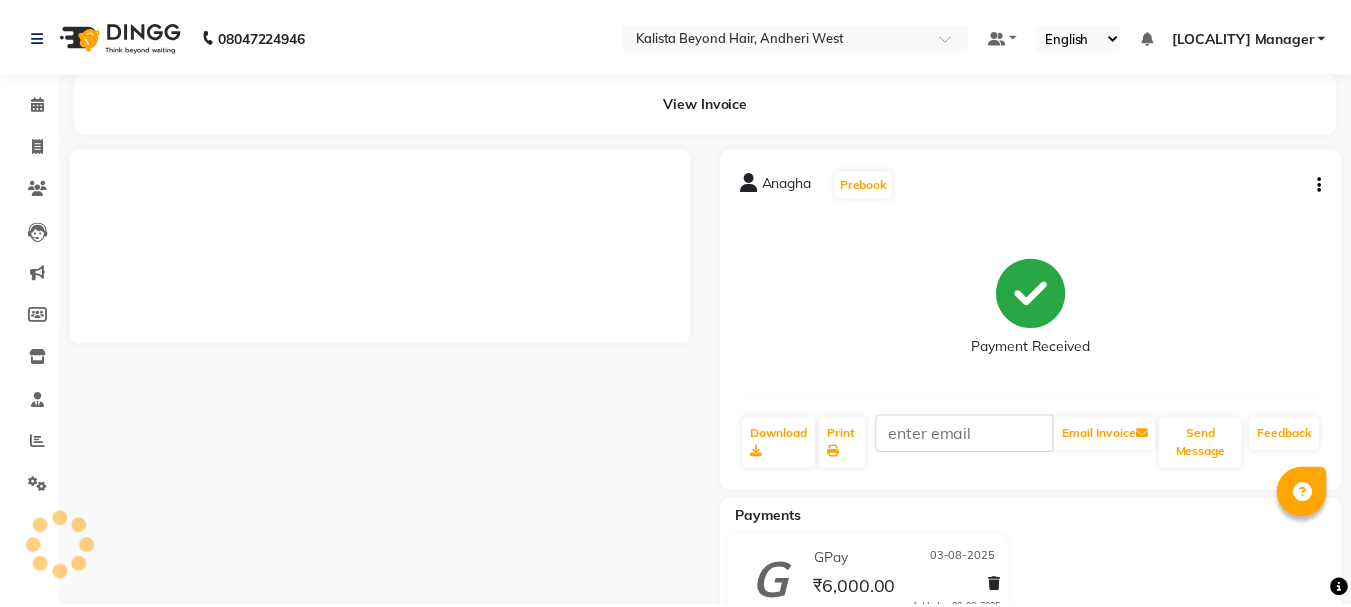 scroll, scrollTop: 0, scrollLeft: 0, axis: both 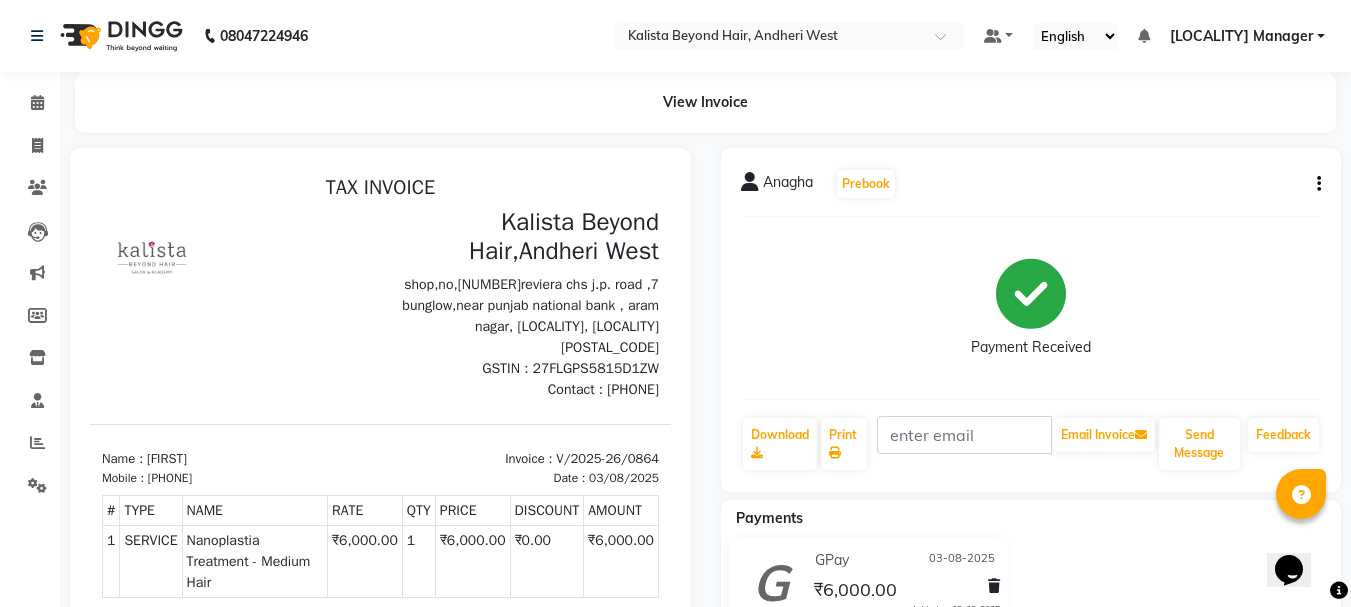 click 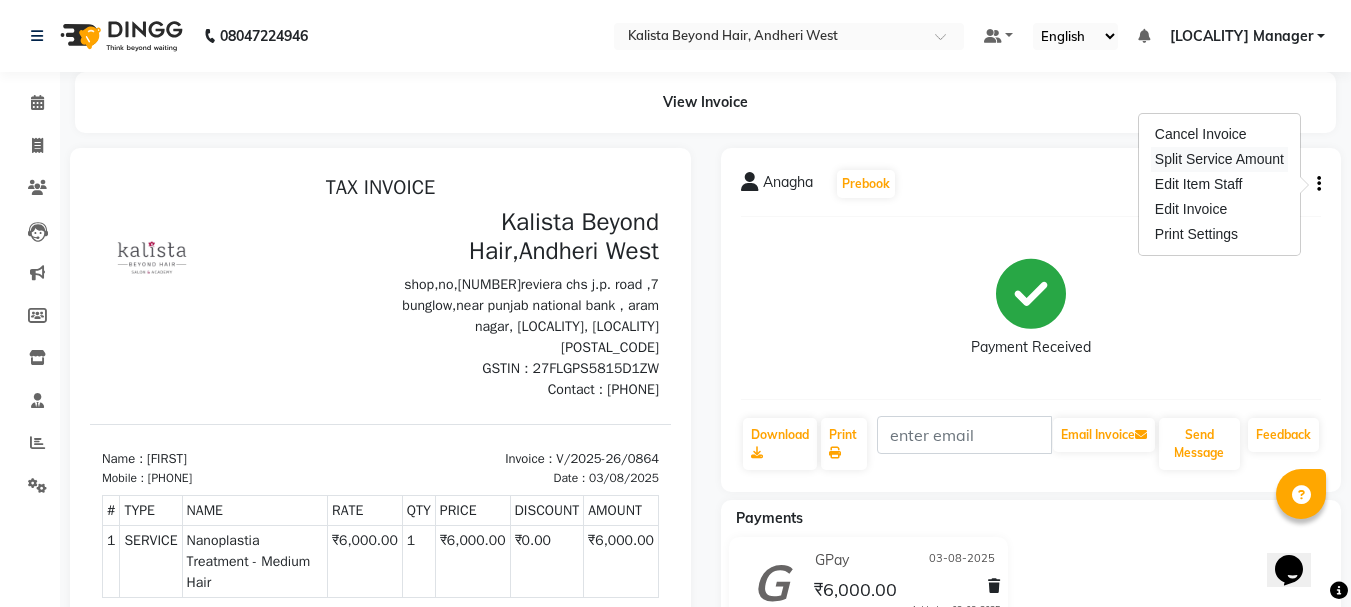 click on "Split Service Amount" at bounding box center [1219, 159] 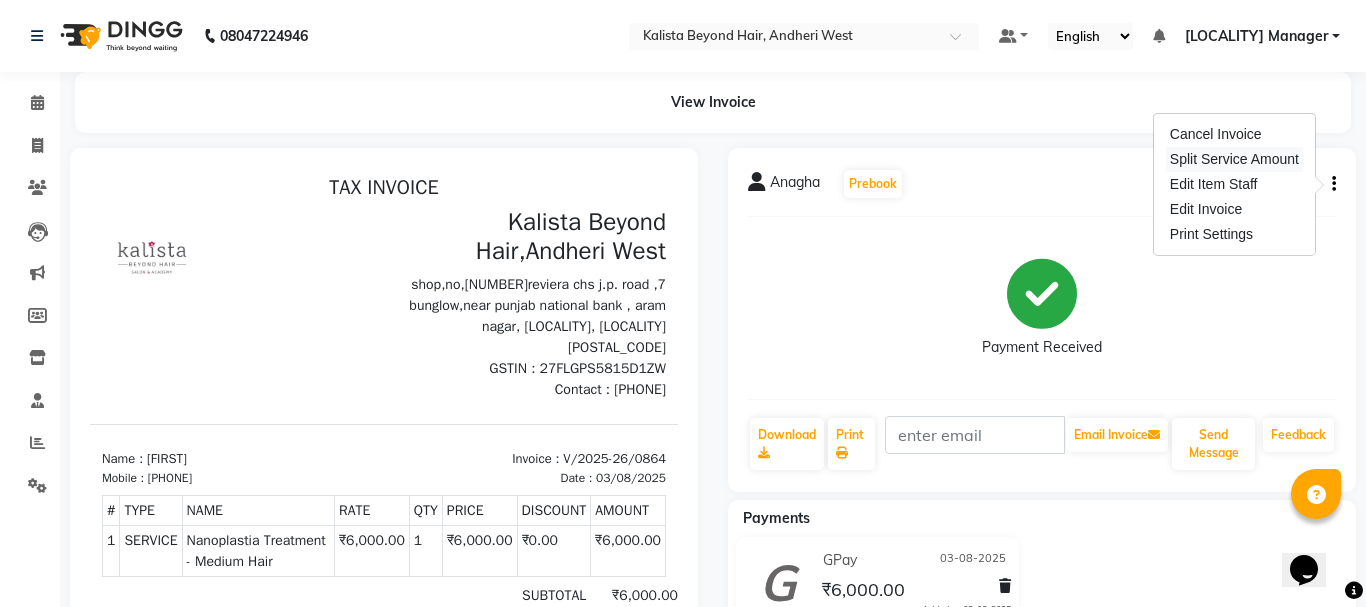 select on "69775" 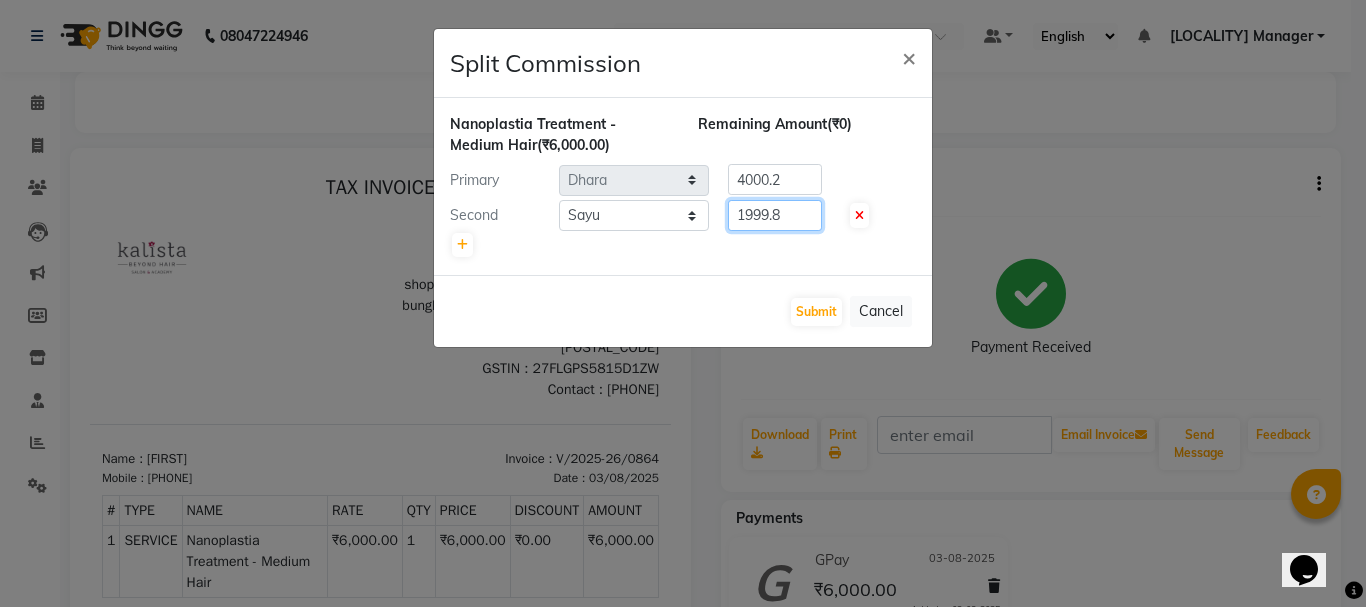 click on "1999.8" 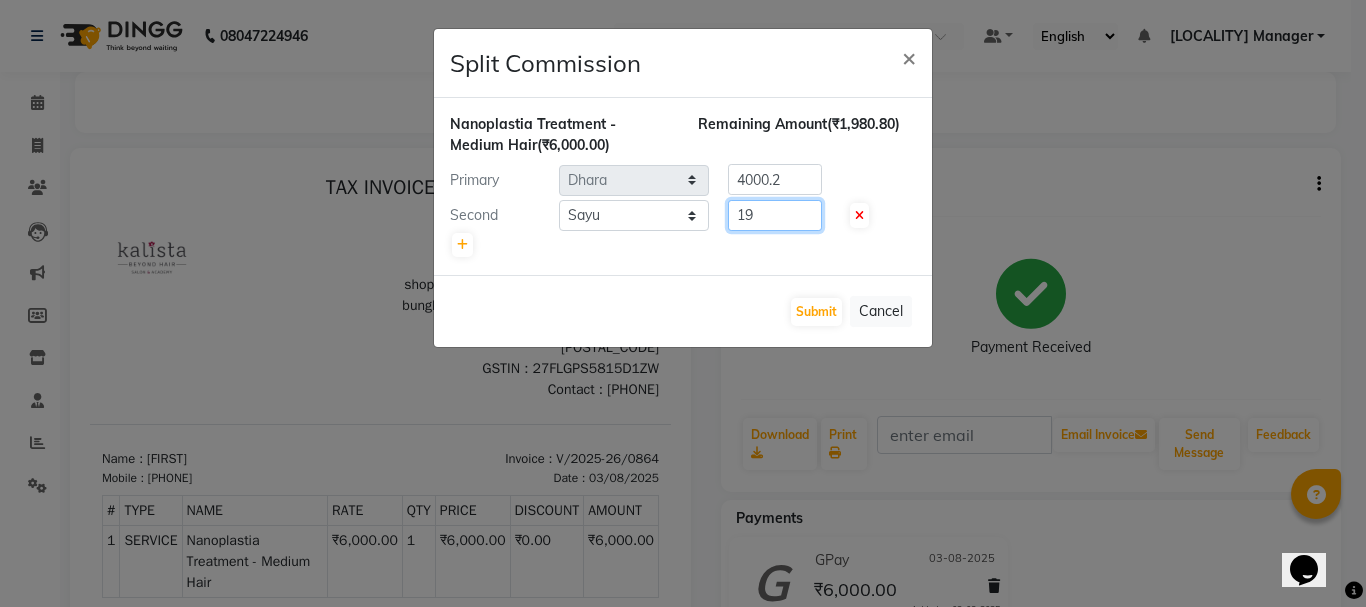 type on "1" 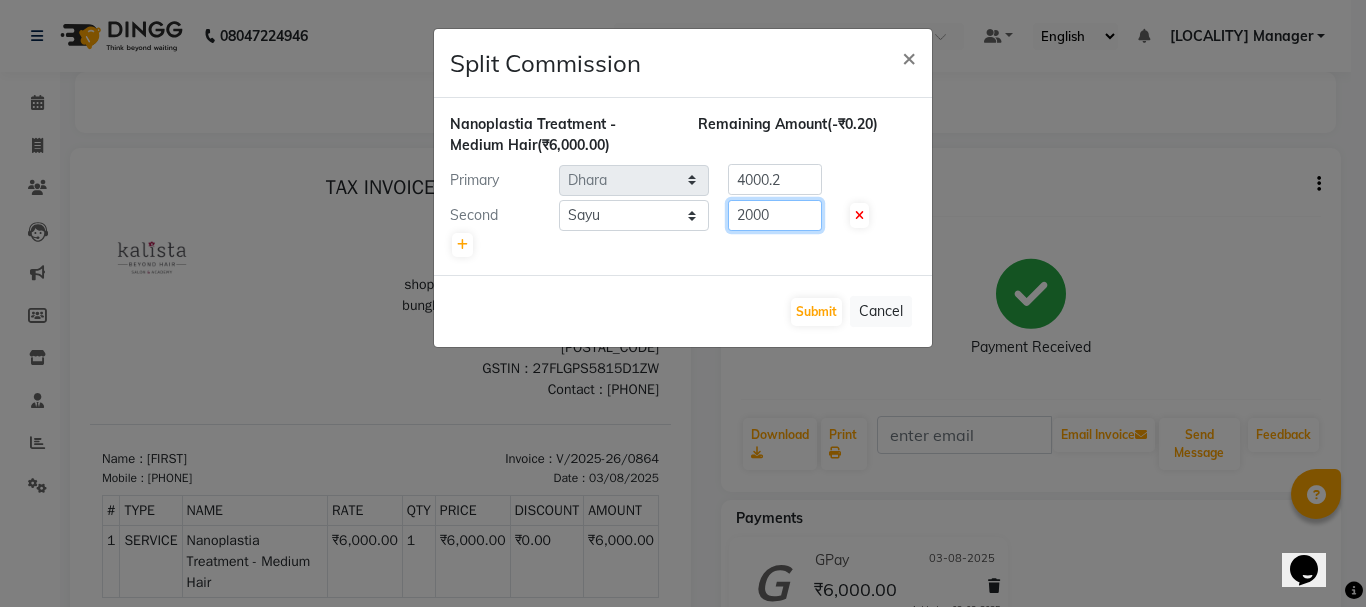 type on "2000" 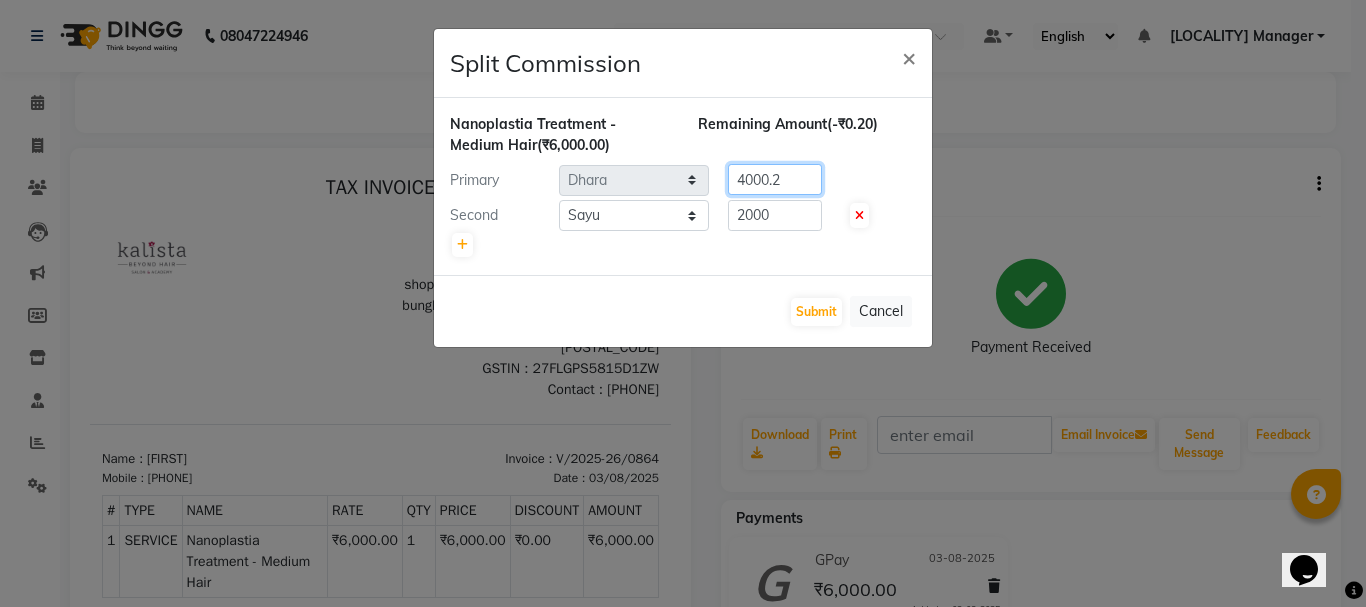 click on "4000.2" 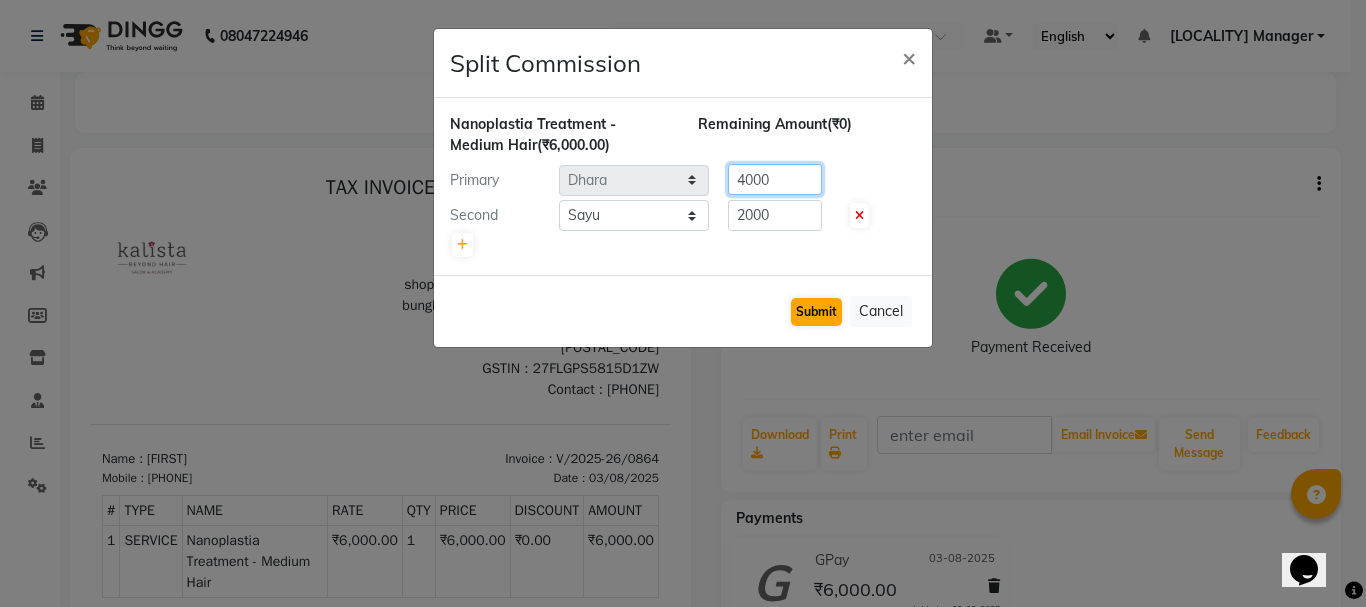 type on "4000" 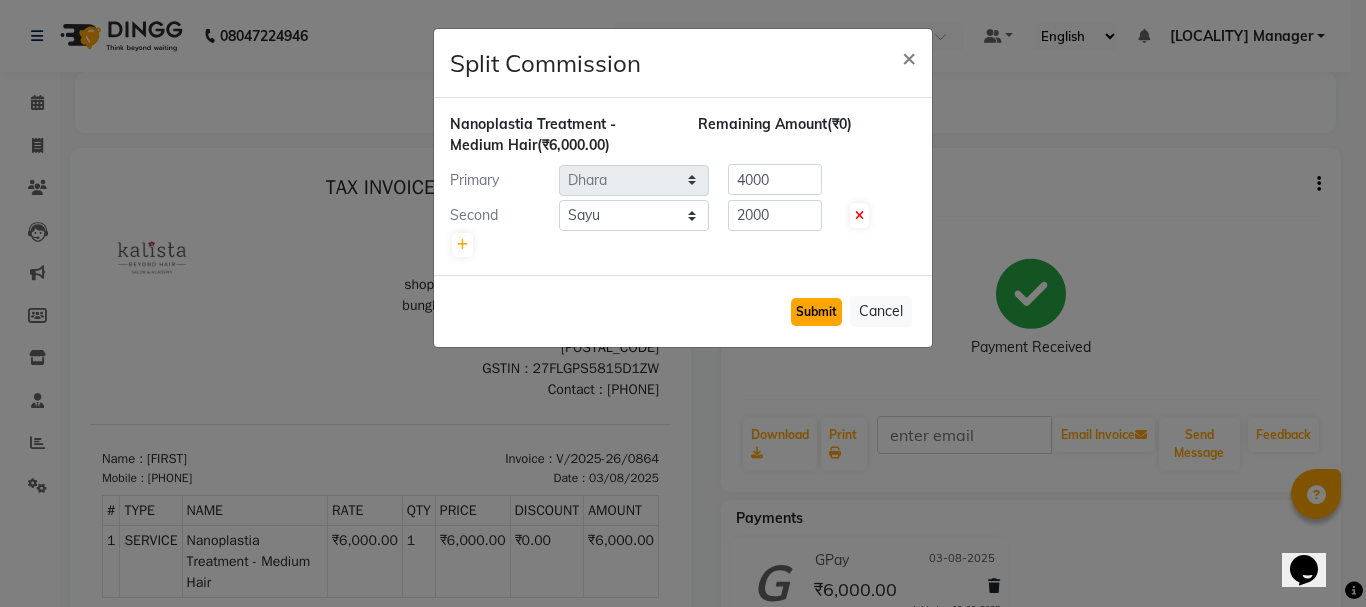 click on "Submit" 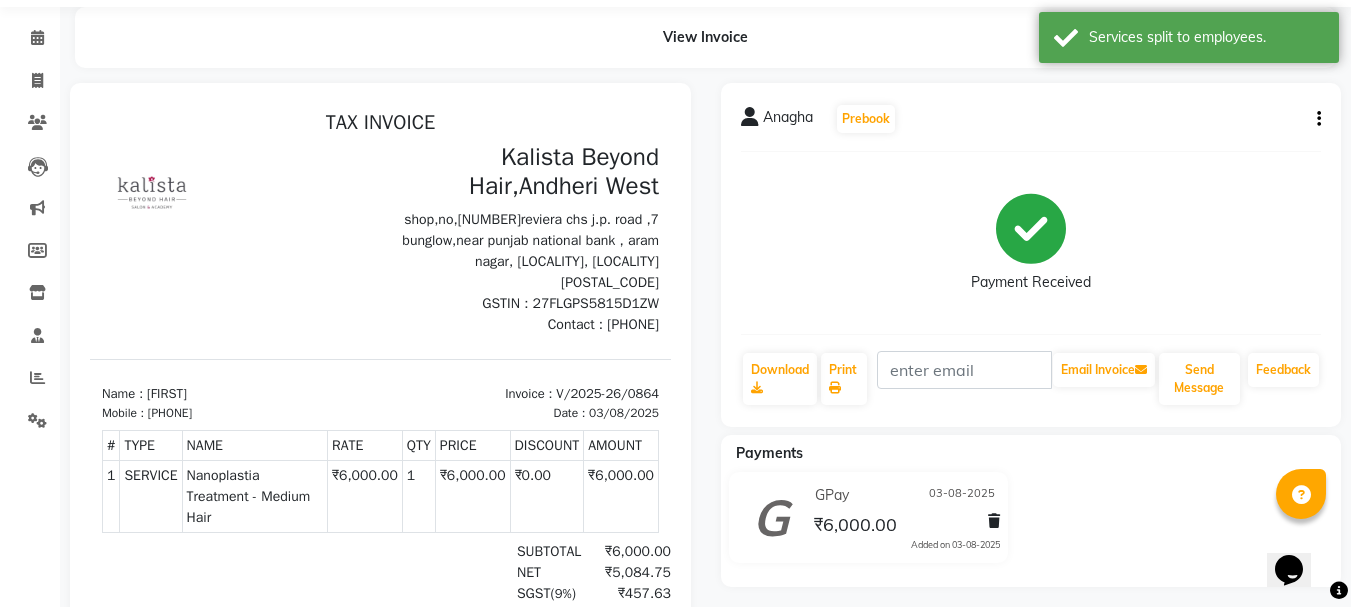 scroll, scrollTop: 100, scrollLeft: 0, axis: vertical 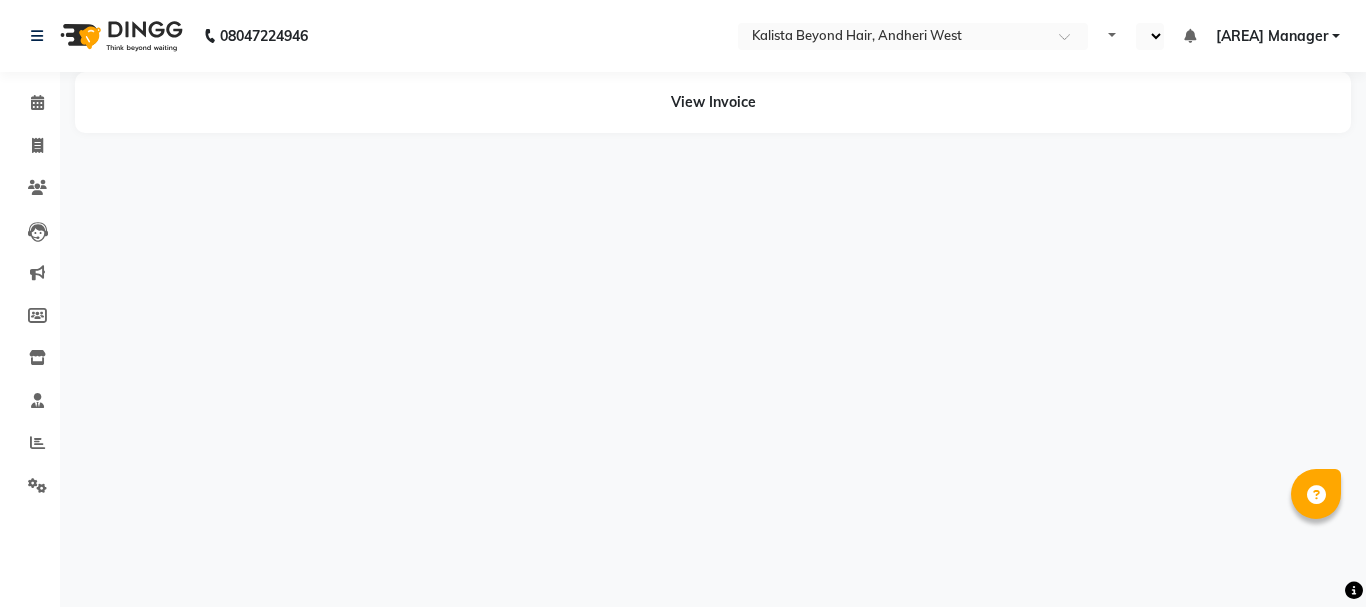 select on "en" 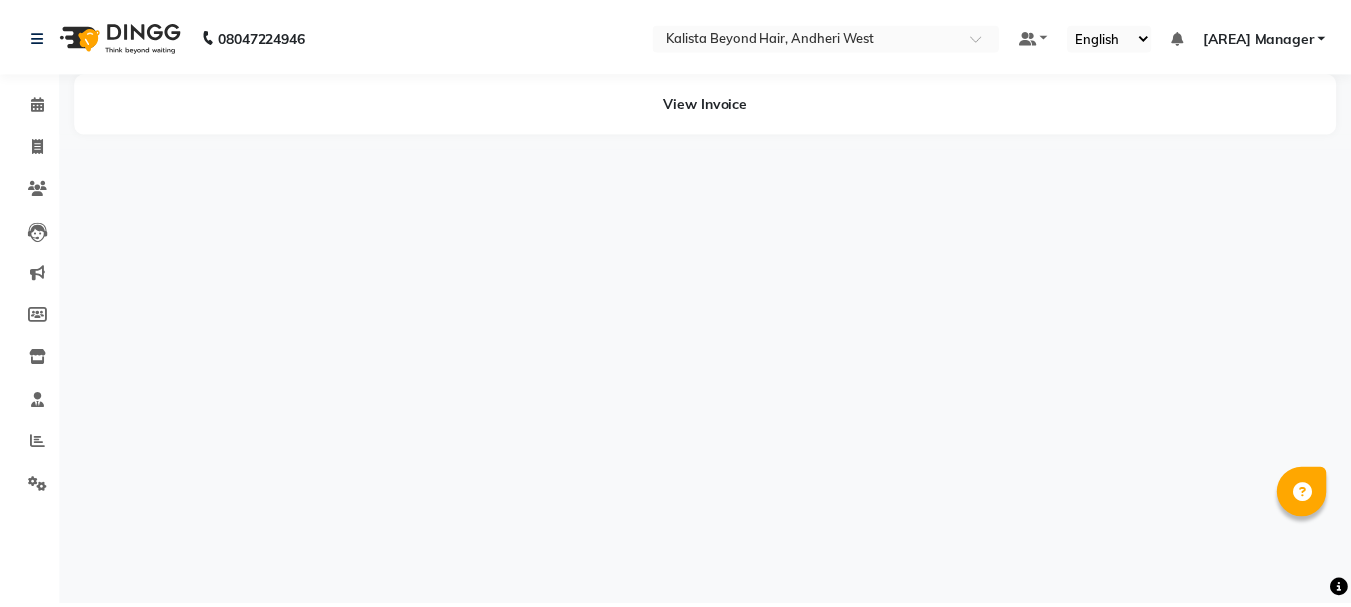 scroll, scrollTop: 0, scrollLeft: 0, axis: both 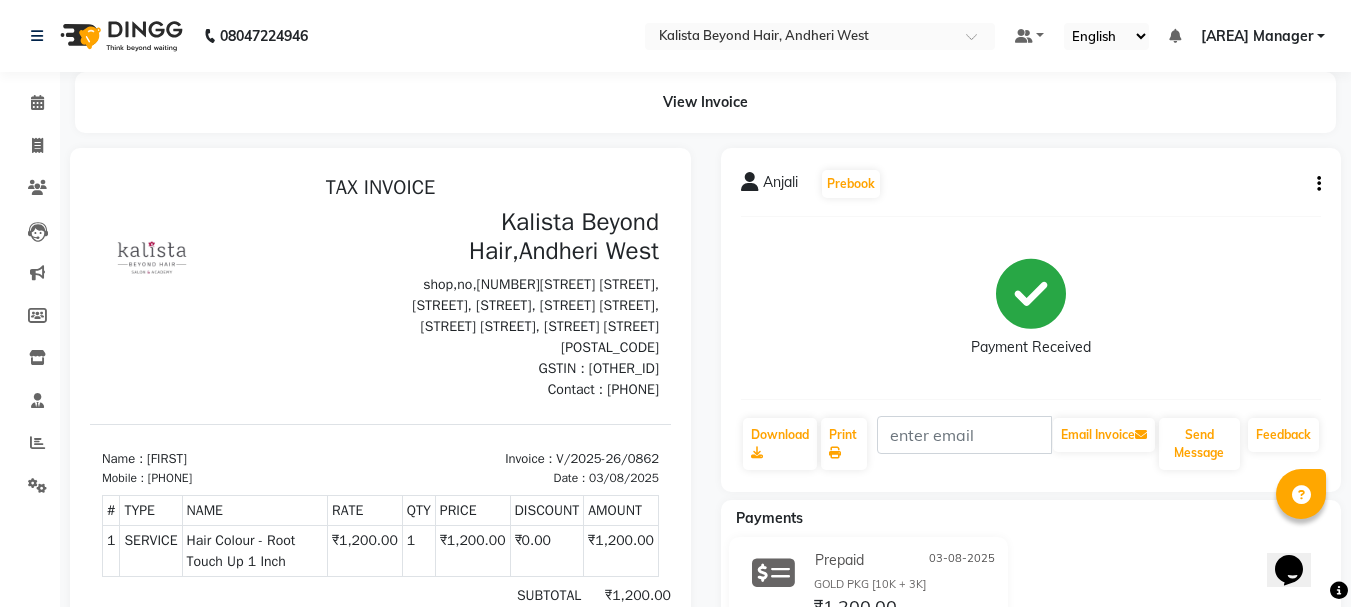 click 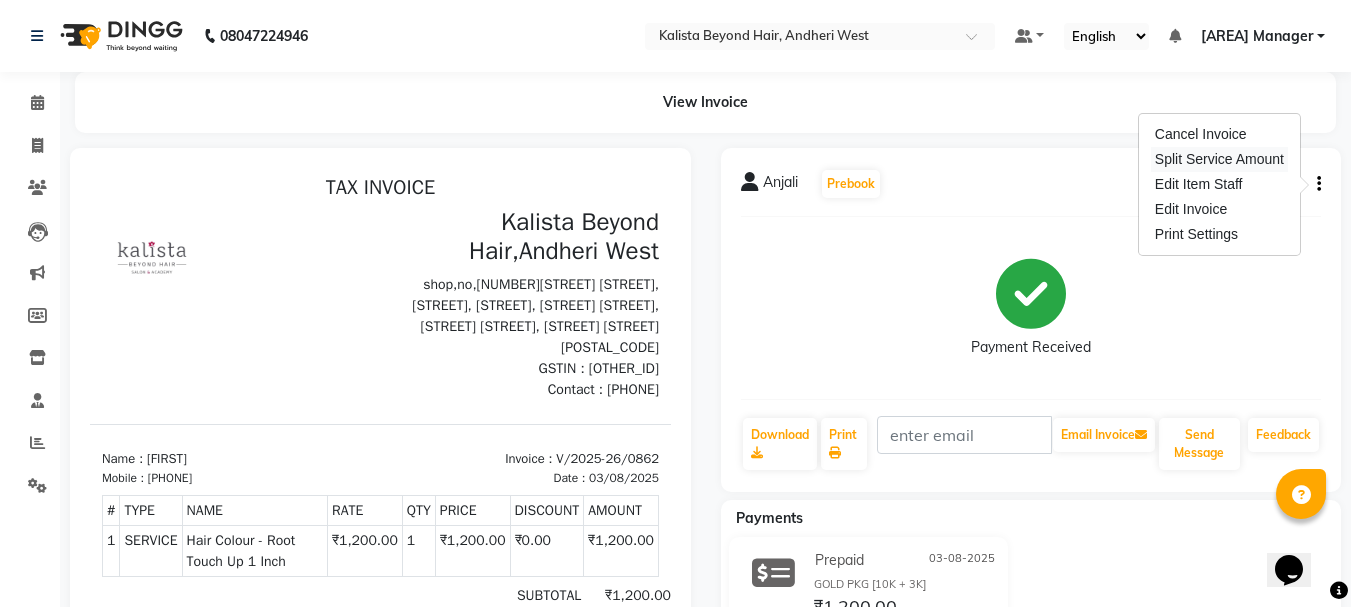 click on "Split Service Amount" at bounding box center [1219, 159] 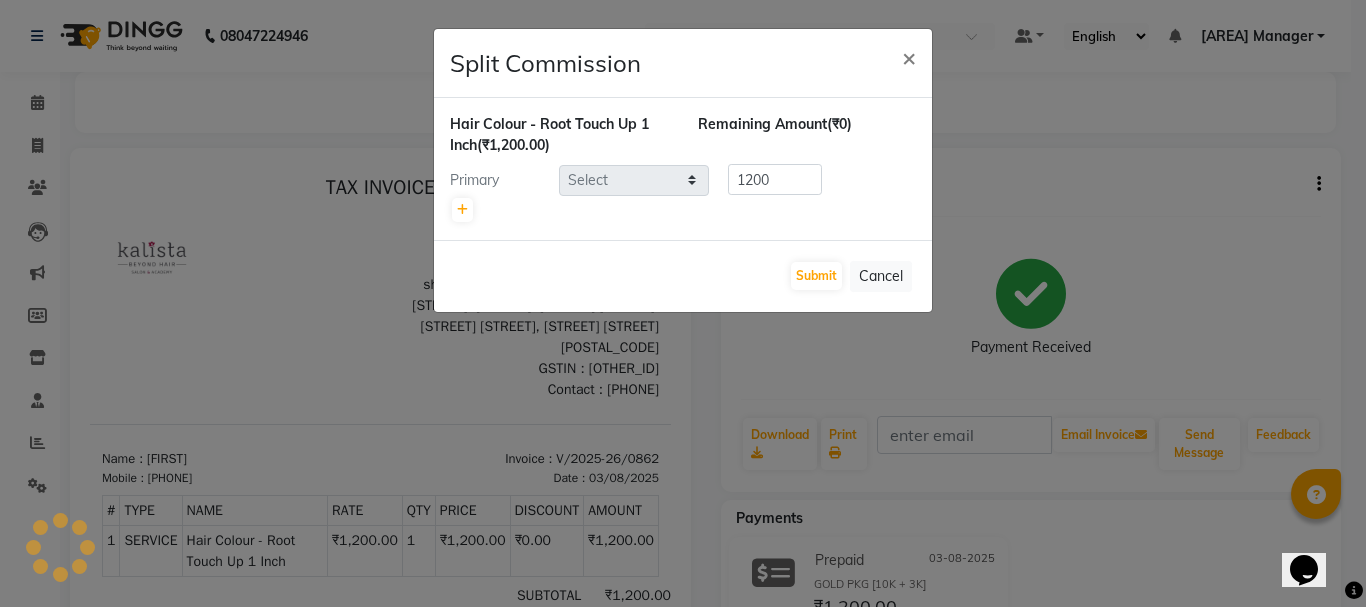 select on "69775" 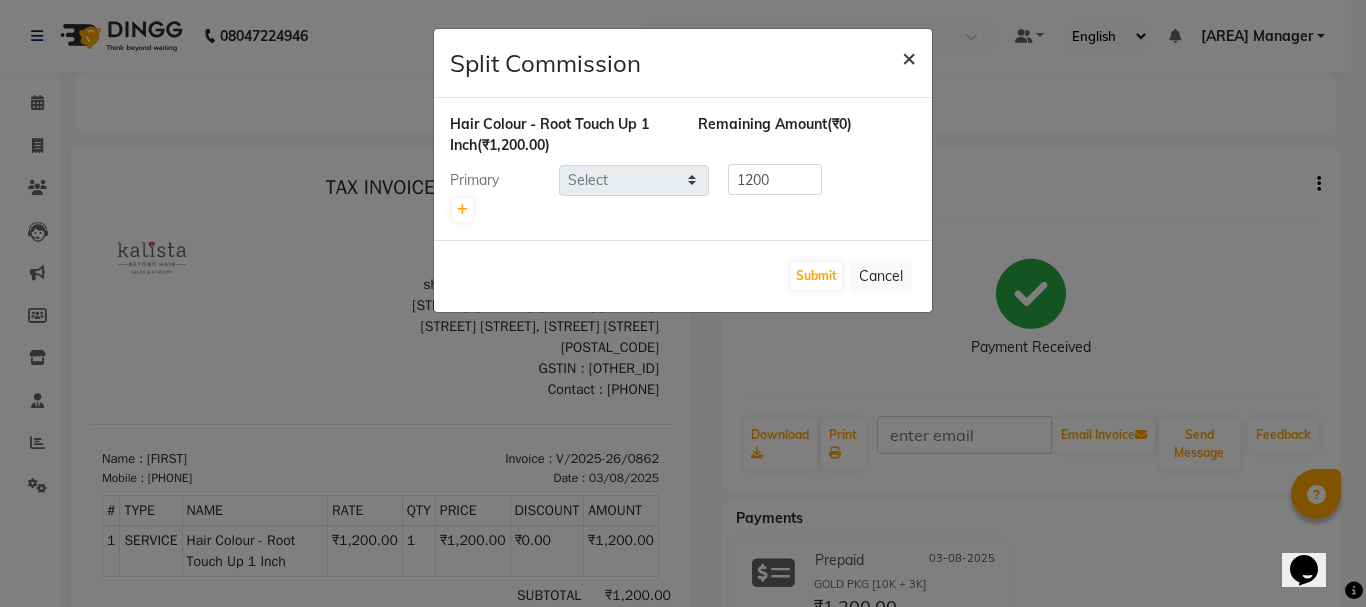 click on "×" 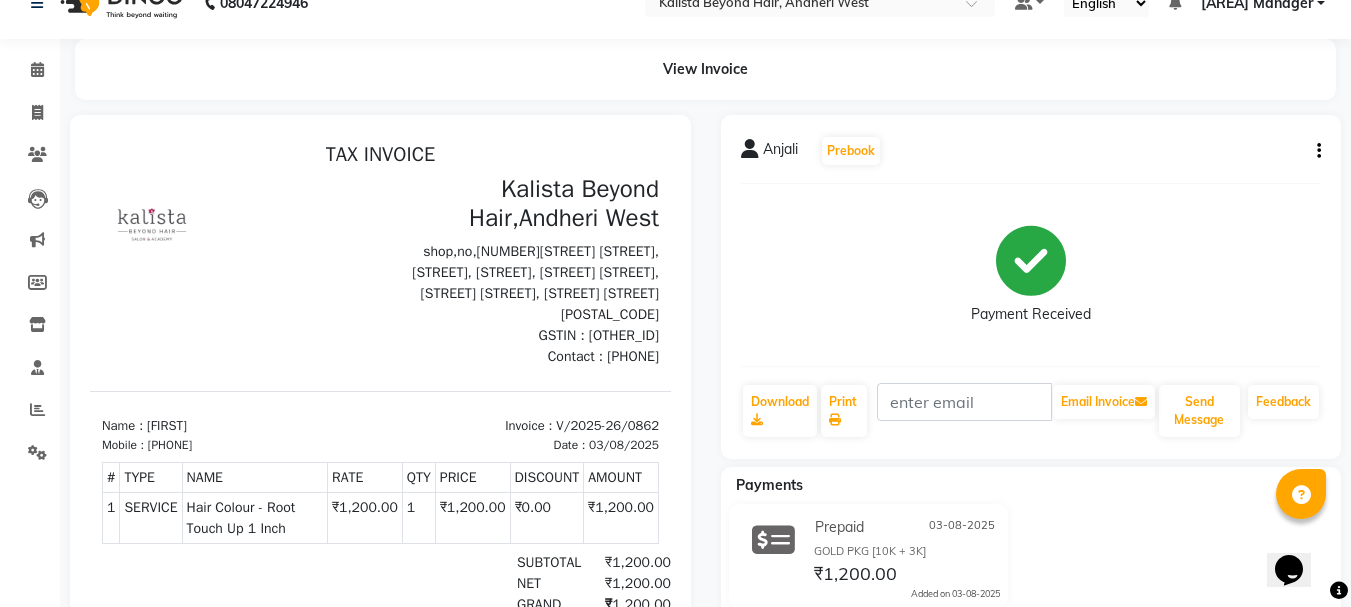 scroll, scrollTop: 0, scrollLeft: 0, axis: both 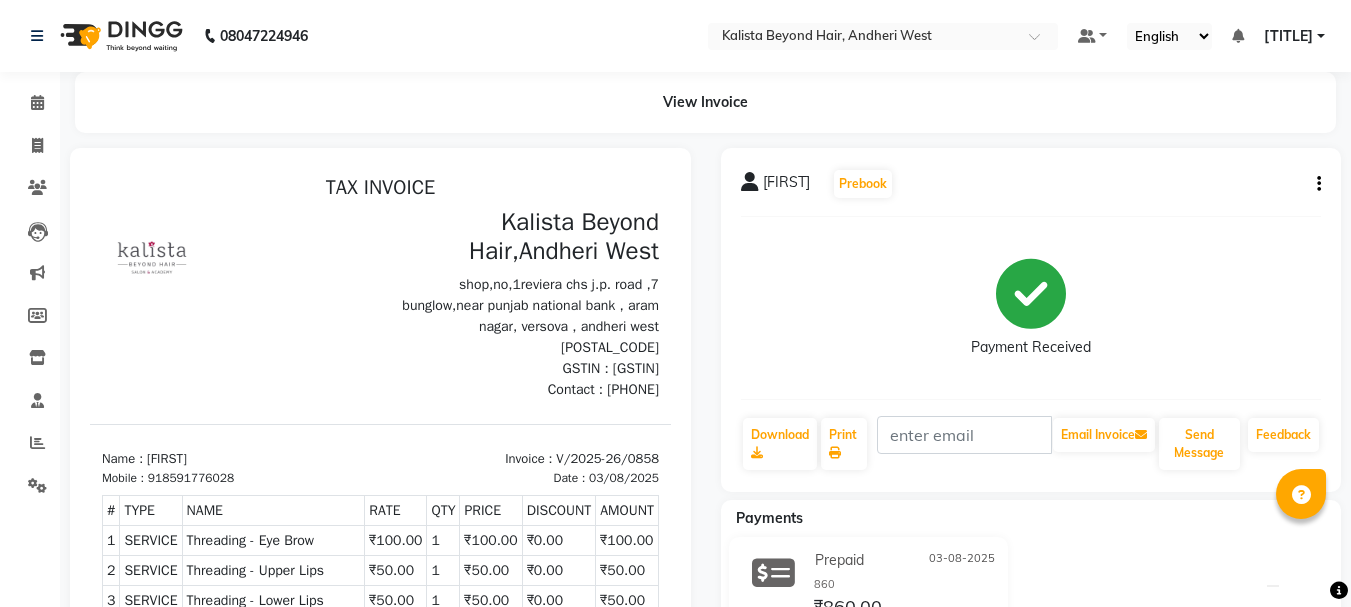 click 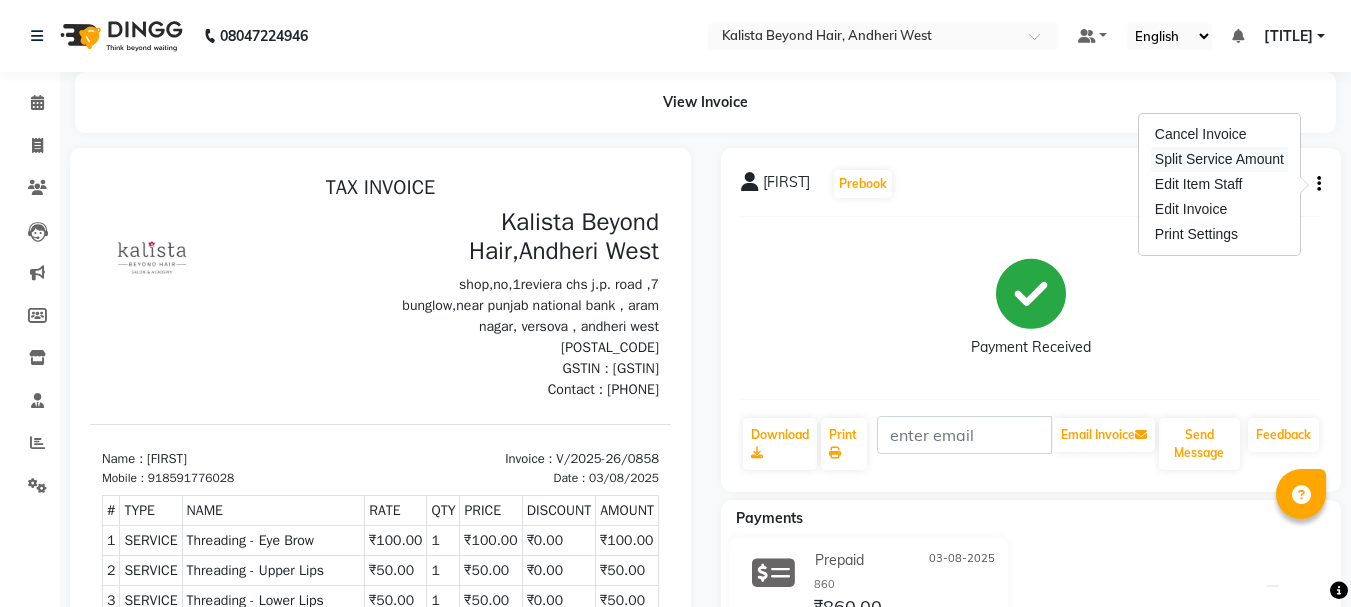 click on "Split Service Amount" at bounding box center (1219, 159) 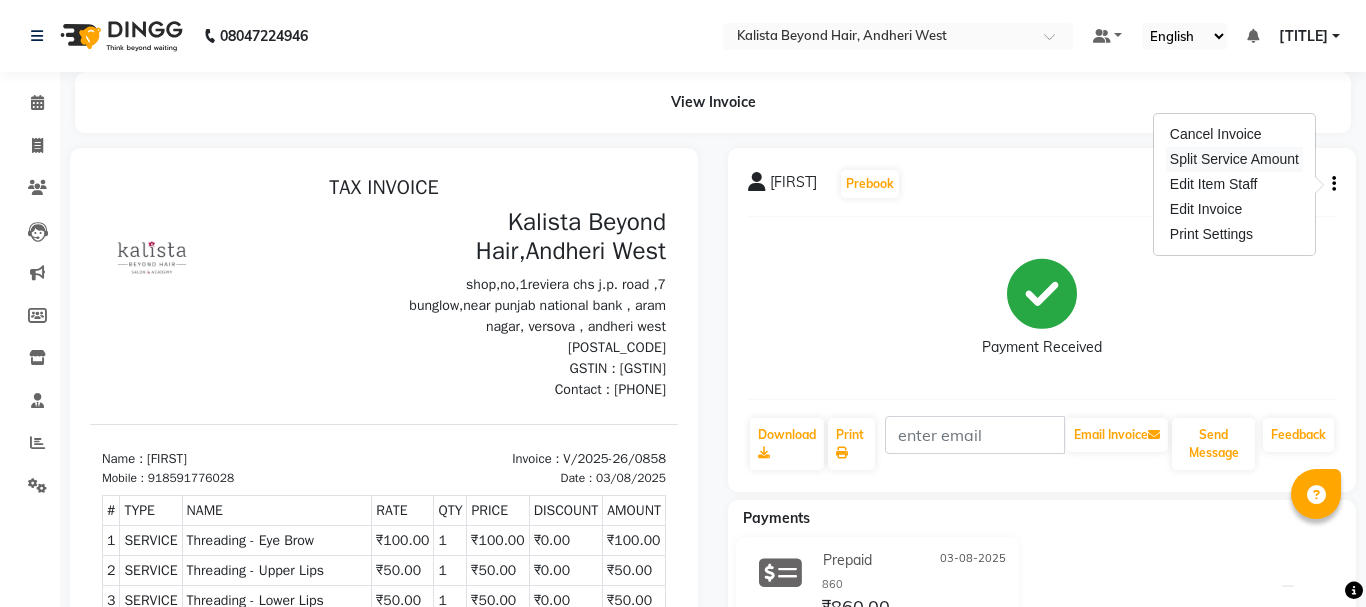 select on "69775" 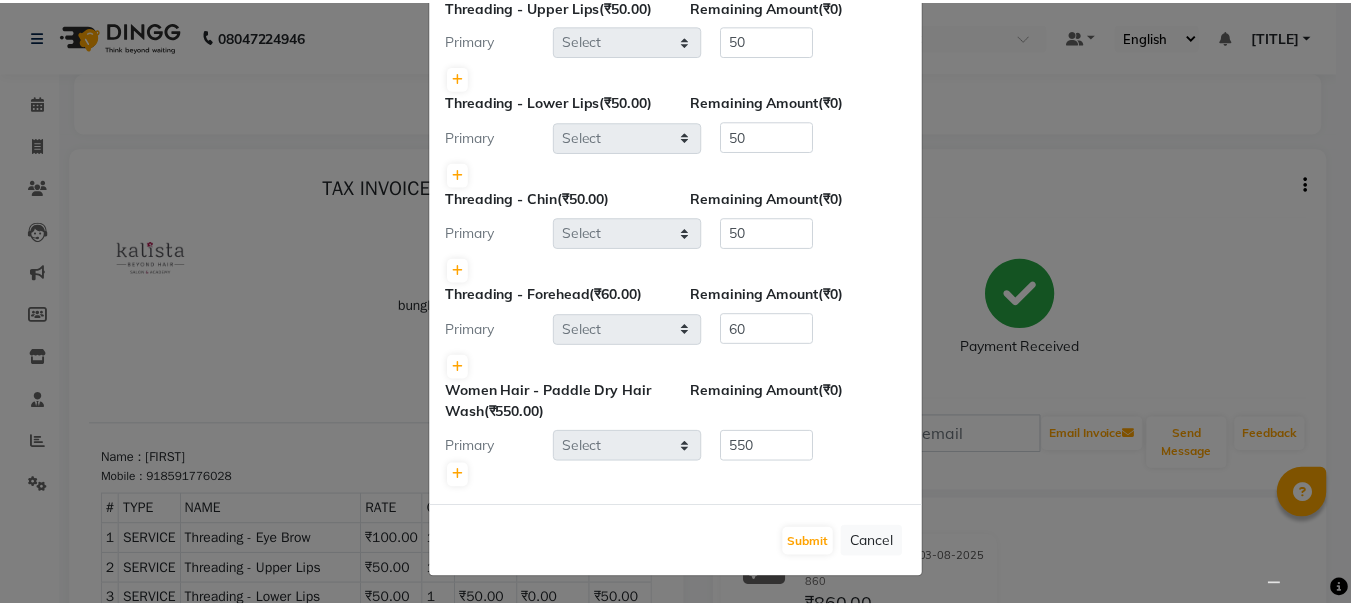 scroll, scrollTop: 216, scrollLeft: 0, axis: vertical 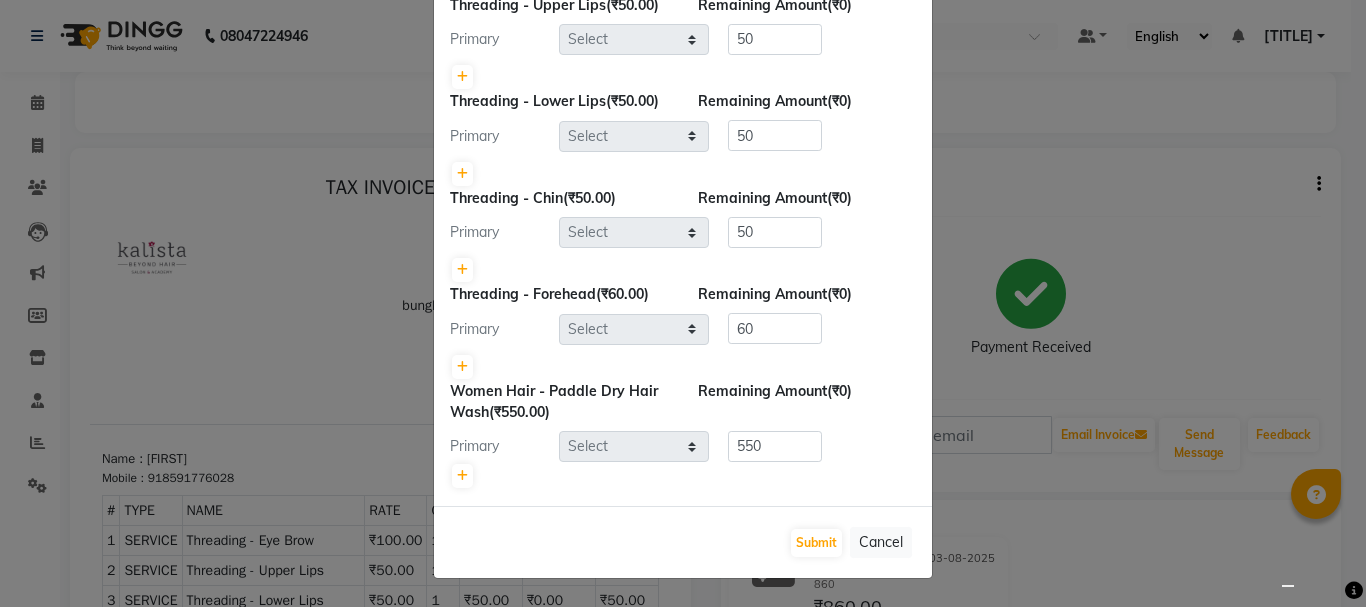click on "Split Commission × Threading  - Eye Brow  (₹100.00) Remaining Amount  (₹0) Primary Select  ADMIN   Avesh   Dhara    DIKSHU SHARMA   dipika    Fatima   MUSKAN VAISH   Pratibha   RAHUL KHOKHAR   sameer shah    Saniya    Saurav   Sayu    Sheetal    SIDDHI   Sunny    teju    Versova Manager   Vijay Vishwa  100 Threading  - Upper Lips  (₹50.00) Remaining Amount  (₹0) Primary Select  ADMIN   Avesh   Dhara    DIKSHU SHARMA   dipika    Fatima   MUSKAN VAISH   Pratibha   RAHUL KHOKHAR   sameer shah    Saniya    Saurav   Sayu    Sheetal    SIDDHI   Sunny    teju    Versova Manager   Vijay Vishwa  50 Threading  - Lower Lips  (₹50.00) Remaining Amount  (₹0) Primary Select  ADMIN   Avesh   Dhara    DIKSHU SHARMA   dipika    Fatima   MUSKAN VAISH   Pratibha   RAHUL KHOKHAR   sameer shah    Saniya    Saurav   Sayu    Sheetal    SIDDHI   Sunny    teju    Versova Manager   Vijay Vishwa  50 Threading  - Chin  (₹50.00) Remaining Amount  (₹0) Primary Select  ADMIN   Avesh   Dhara    DIKSHU SHARMA   dipika   50" 